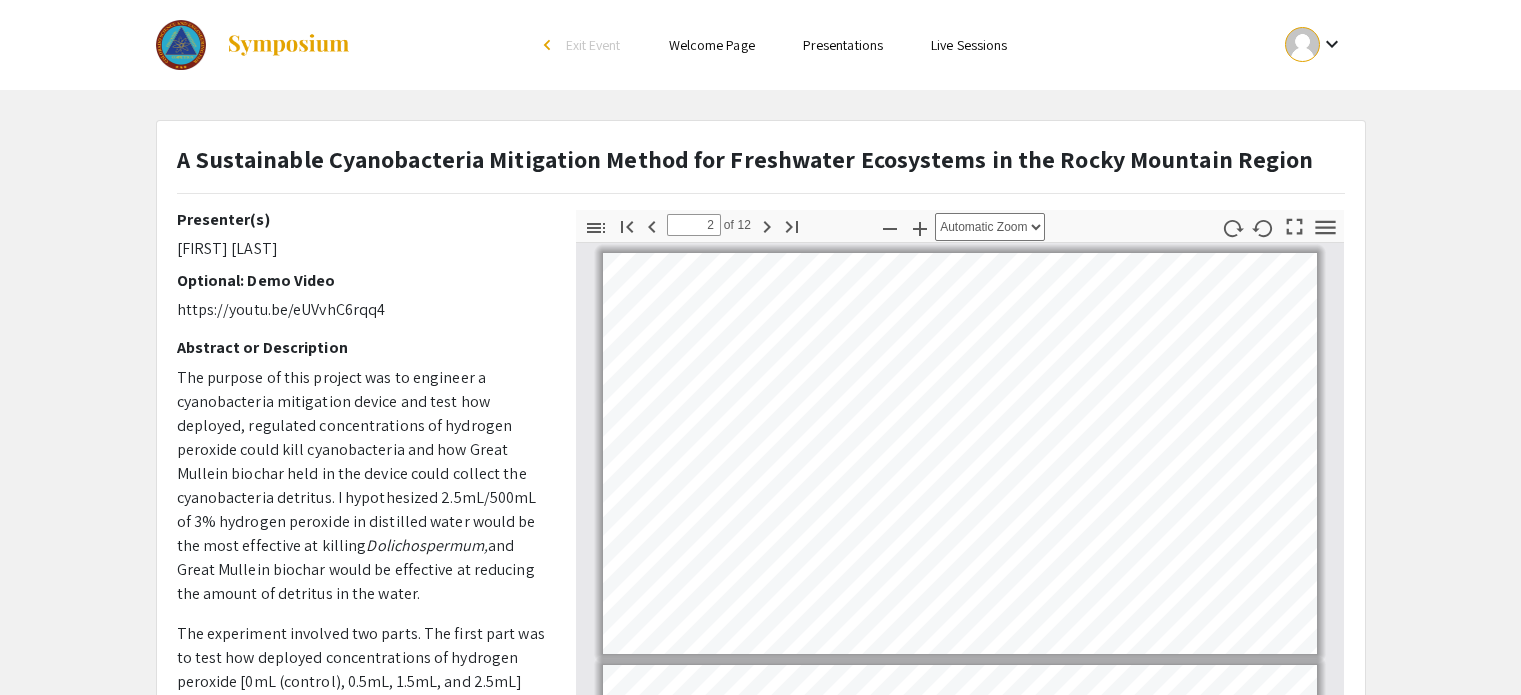scroll, scrollTop: 0, scrollLeft: 0, axis: both 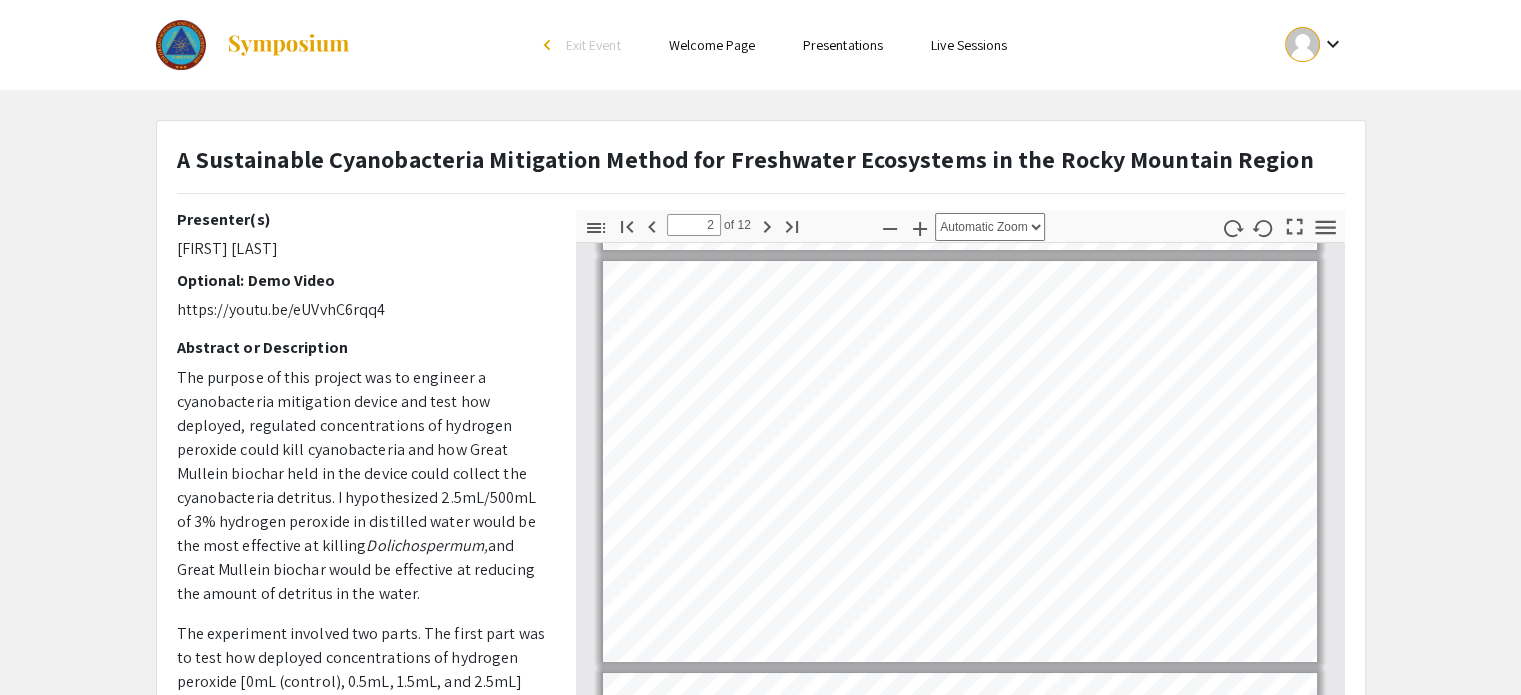 click on "A Sustainable Cyanobacteria Mitigation Method for Freshwater Ecosystems in the Rocky Mountain Region" 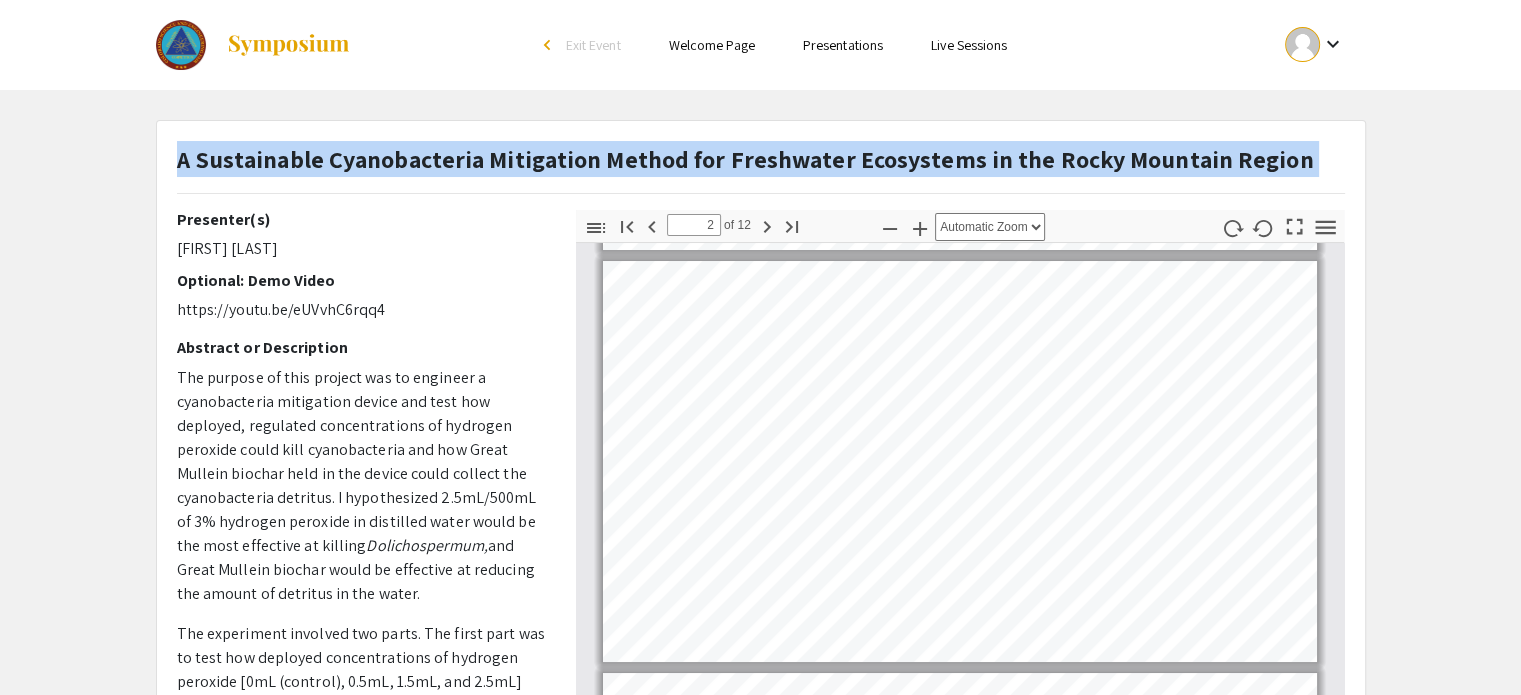 drag, startPoint x: 465, startPoint y: 198, endPoint x: 279, endPoint y: 163, distance: 189.26436 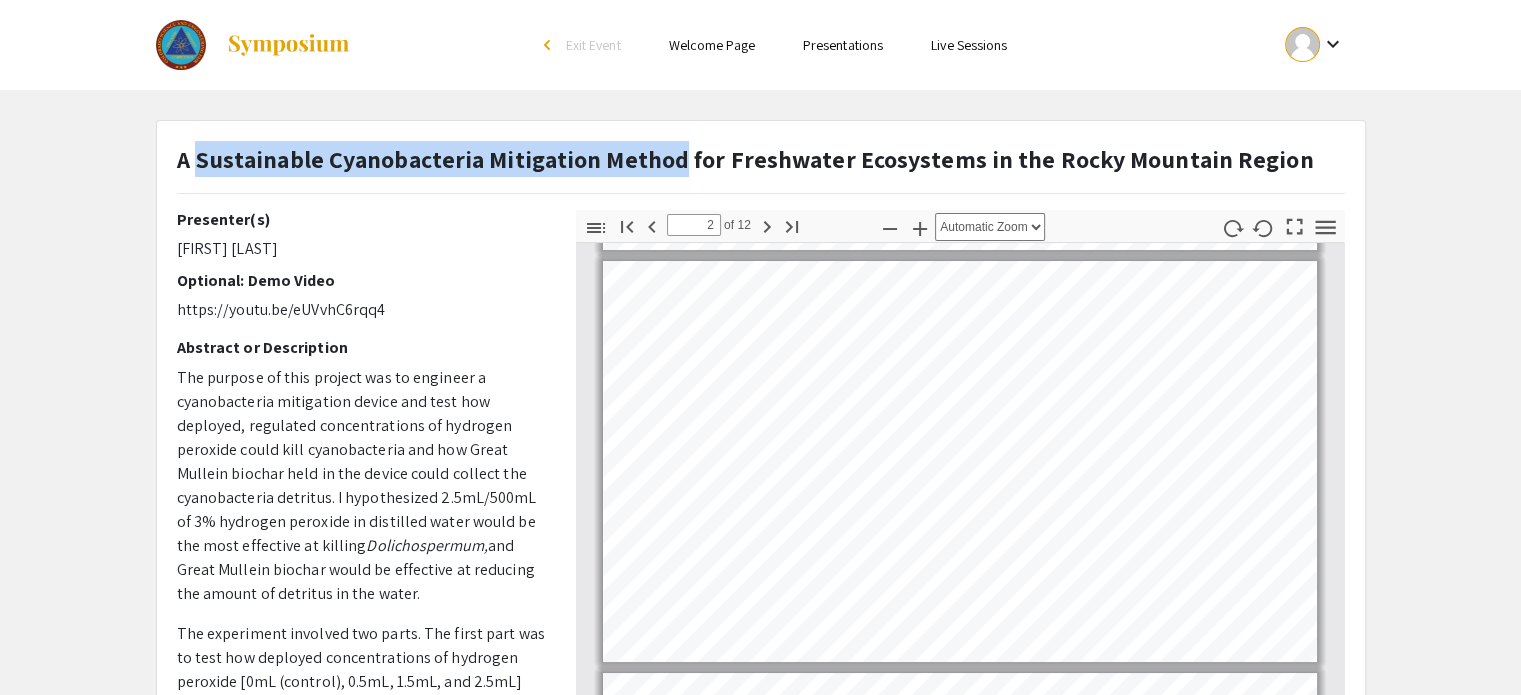 drag, startPoint x: 279, startPoint y: 163, endPoint x: 653, endPoint y: 159, distance: 374.0214 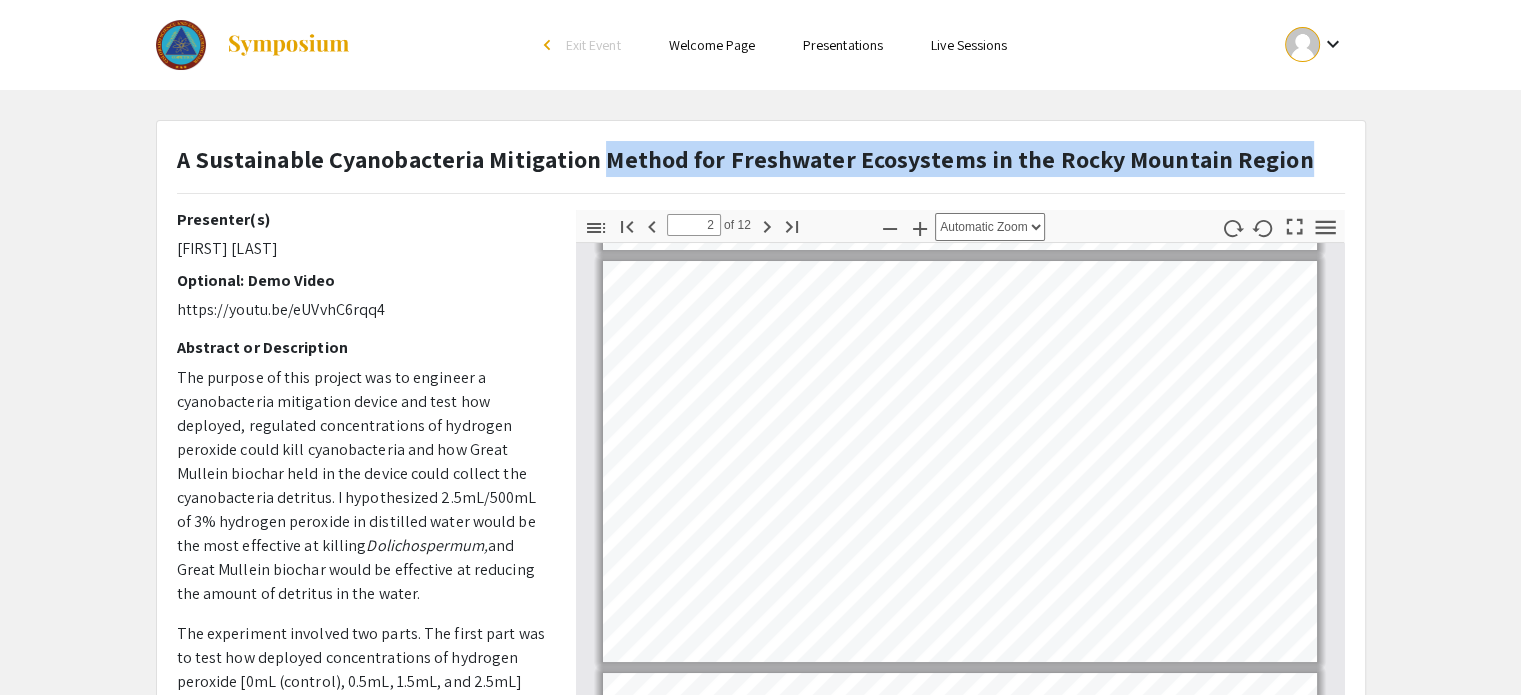 drag, startPoint x: 653, startPoint y: 159, endPoint x: 492, endPoint y: 211, distance: 169.18924 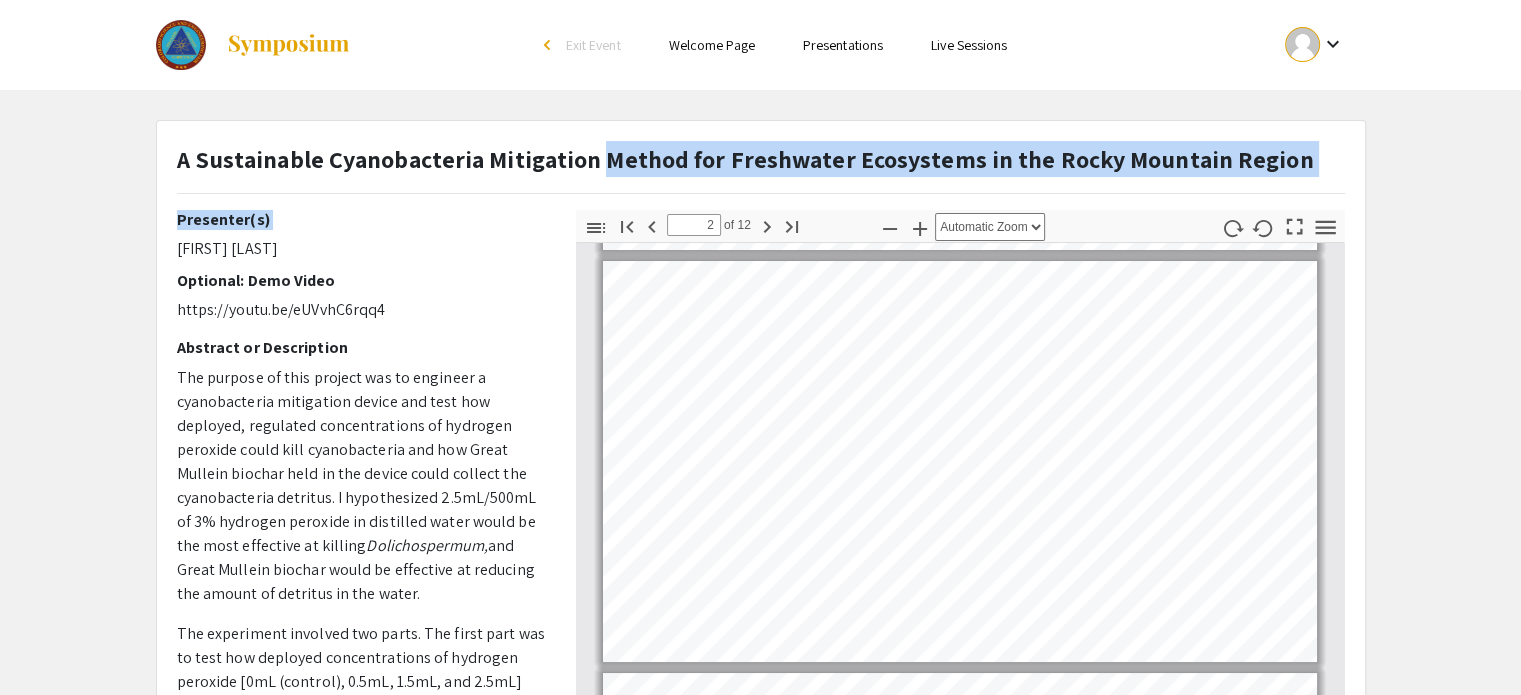 click on "Presenter(s)" 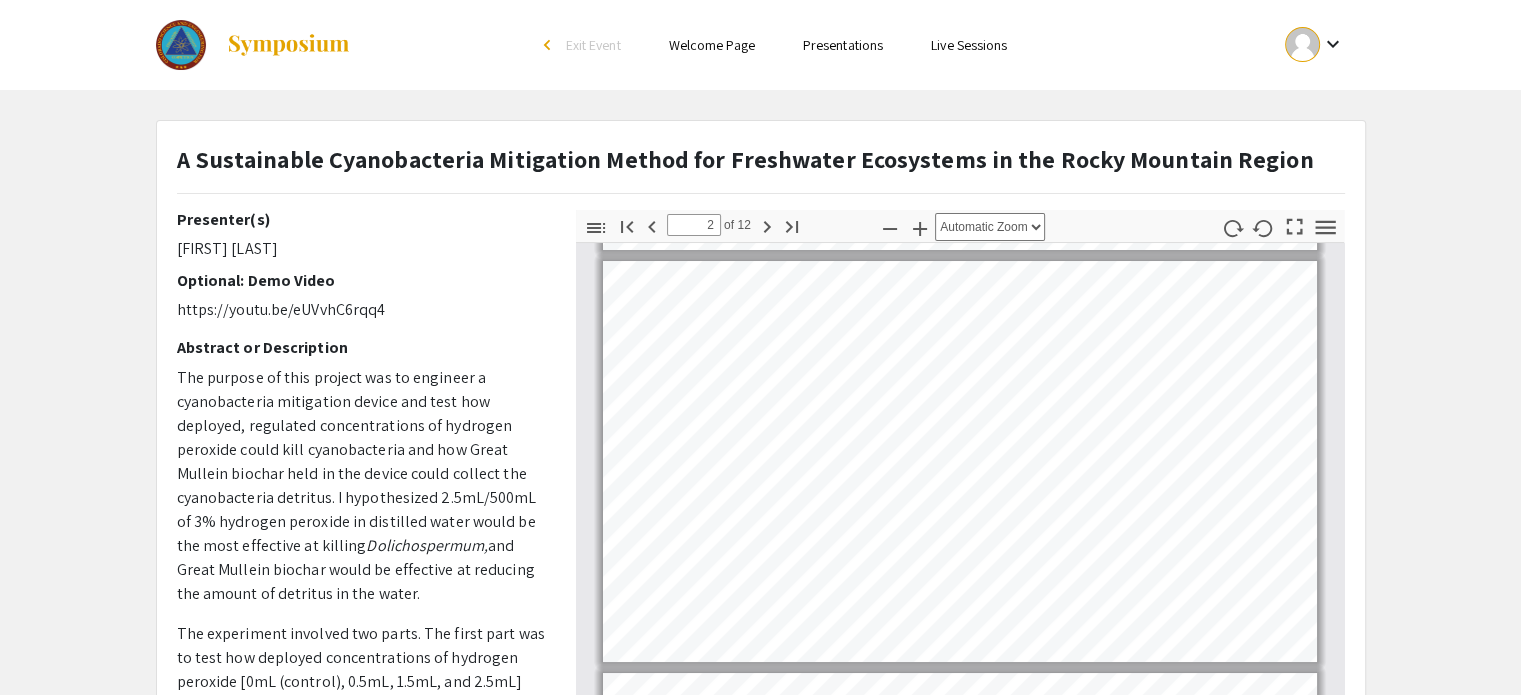 click on "A Sustainable Cyanobacteria Mitigation Method for Freshwater Ecosystems in the Rocky Mountain Region" 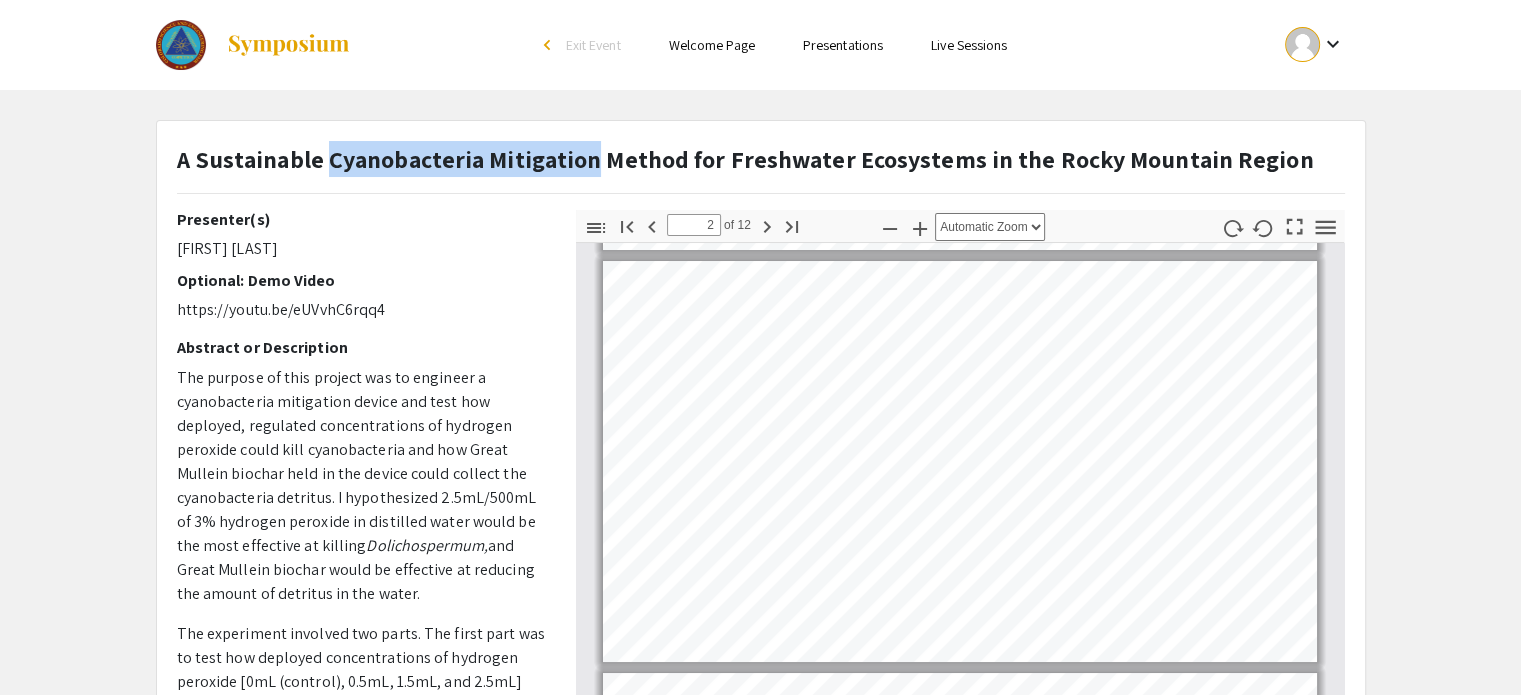 drag, startPoint x: 507, startPoint y: 151, endPoint x: 435, endPoint y: 146, distance: 72.1734 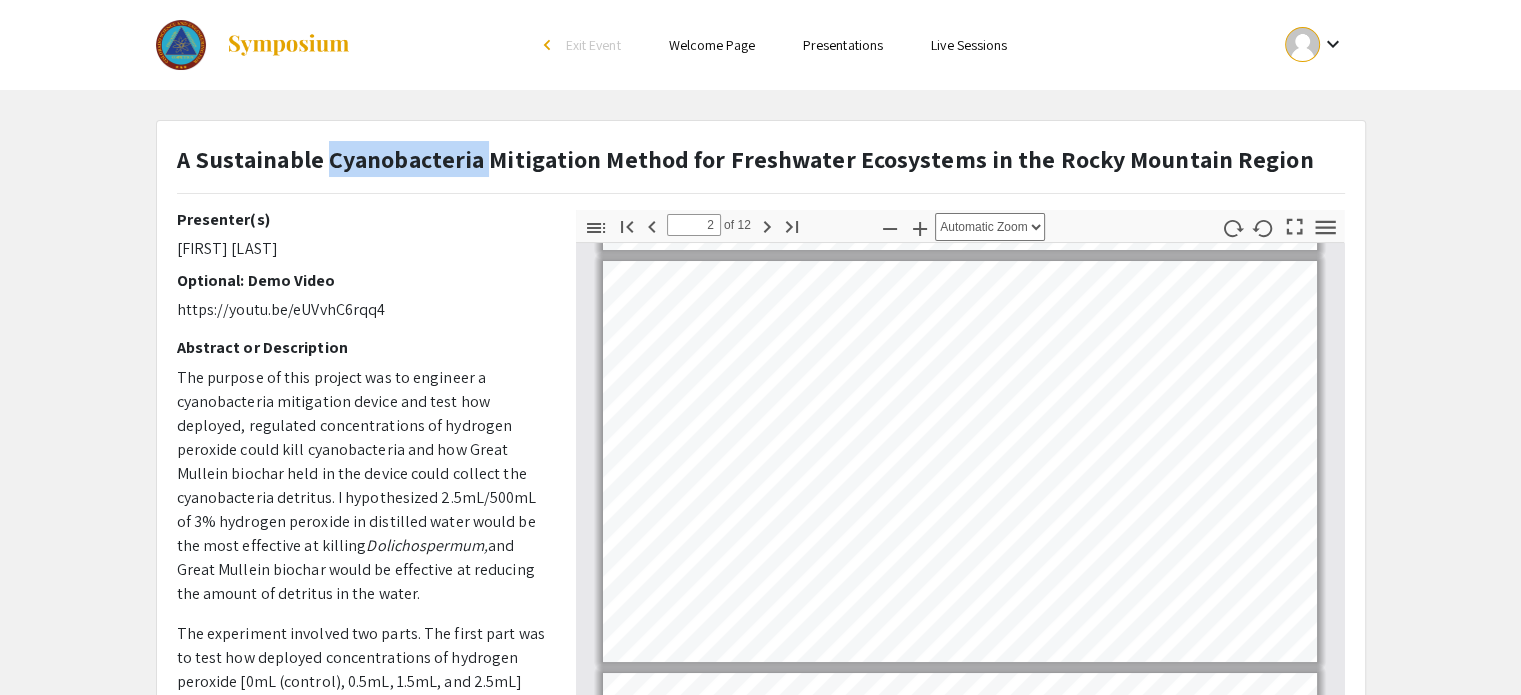 click on "A Sustainable Cyanobacteria Mitigation Method for Freshwater Ecosystems in the Rocky Mountain Region" 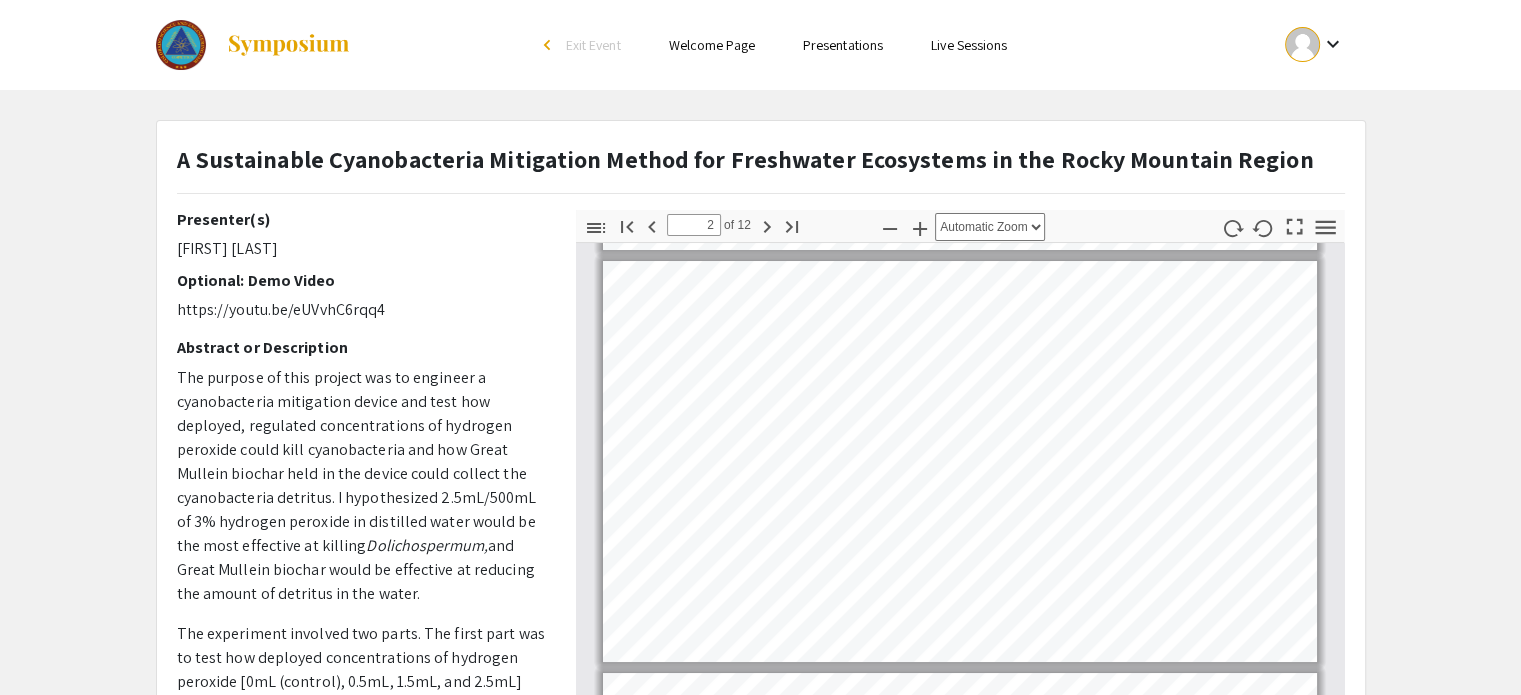 click on "A Sustainable Cyanobacteria Mitigation Method for Freshwater Ecosystems in the Rocky Mountain Region" 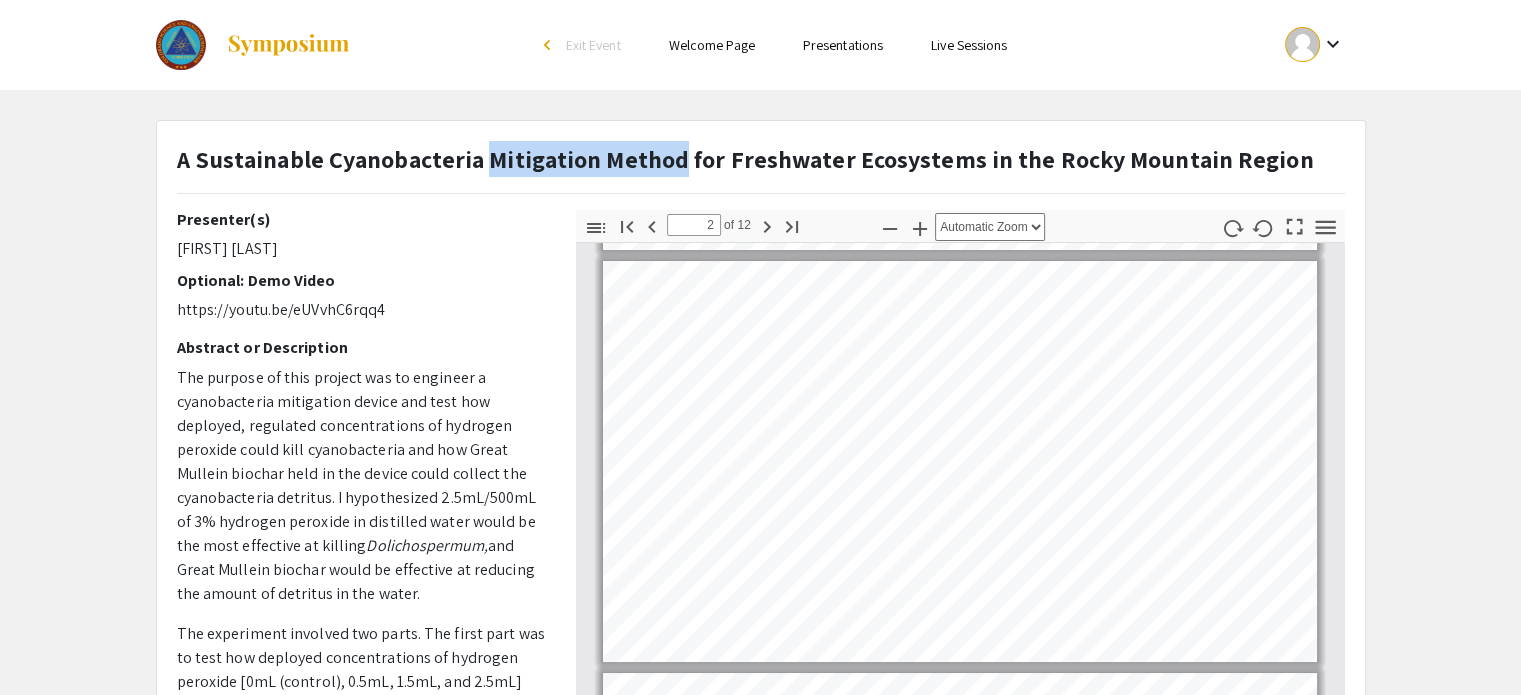 drag, startPoint x: 624, startPoint y: 159, endPoint x: 507, endPoint y: 159, distance: 117 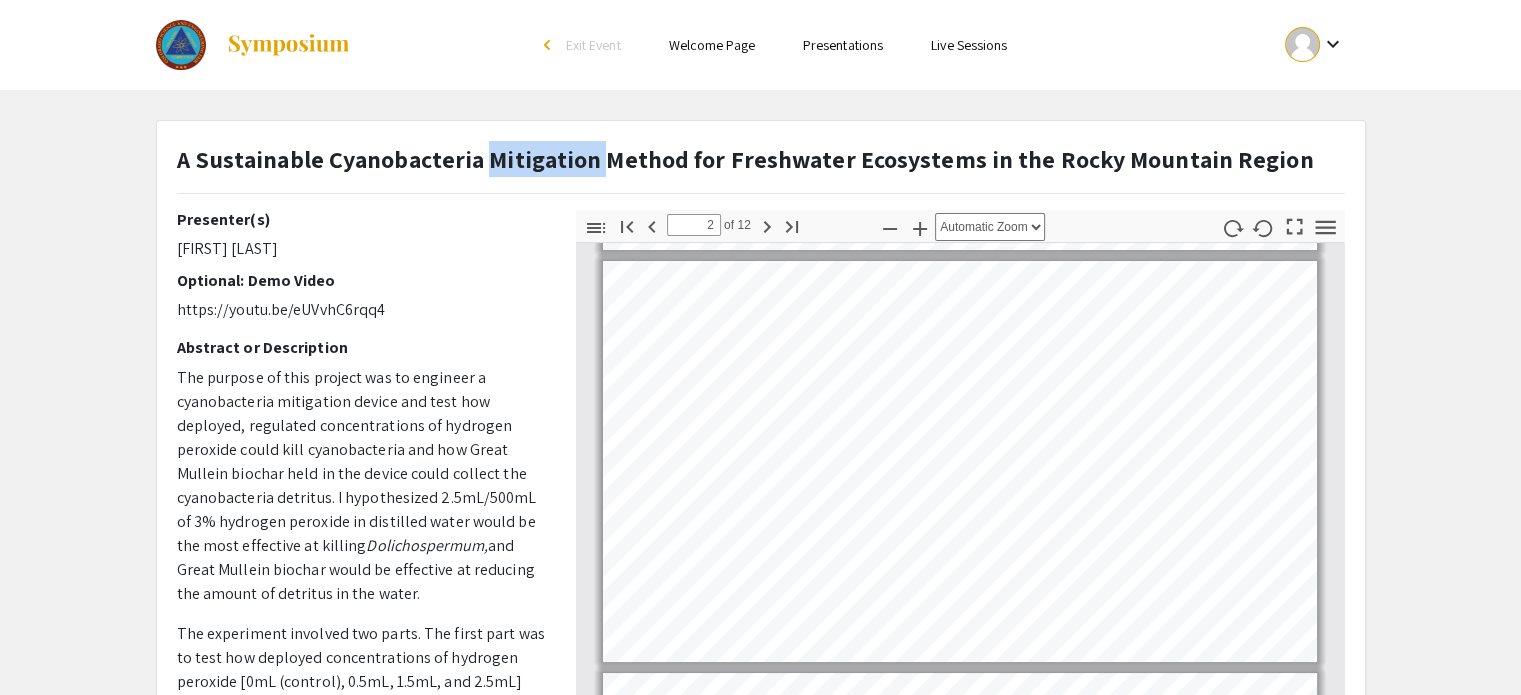 click on "A Sustainable Cyanobacteria Mitigation Method for Freshwater Ecosystems in the Rocky Mountain Region" 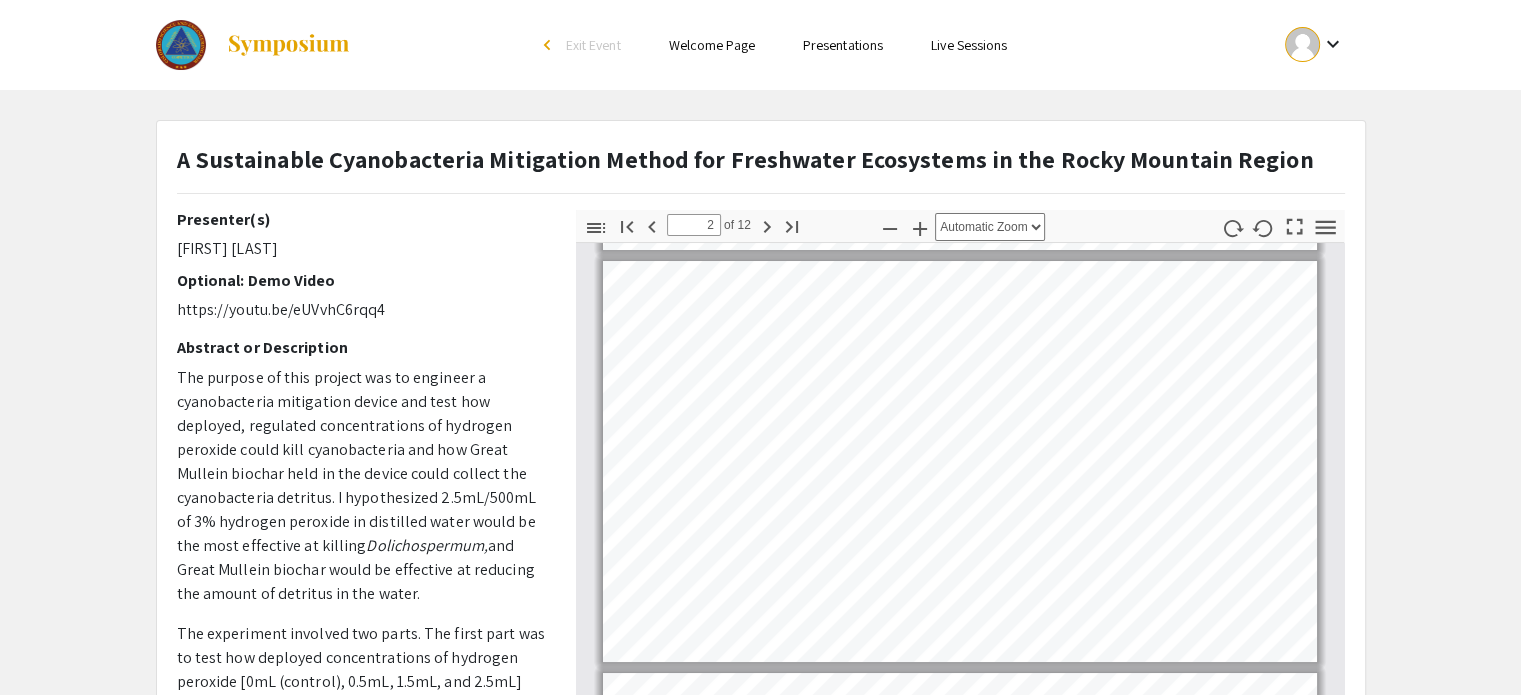 click on "A Sustainable Cyanobacteria Mitigation Method for Freshwater Ecosystems in the Rocky Mountain Region" 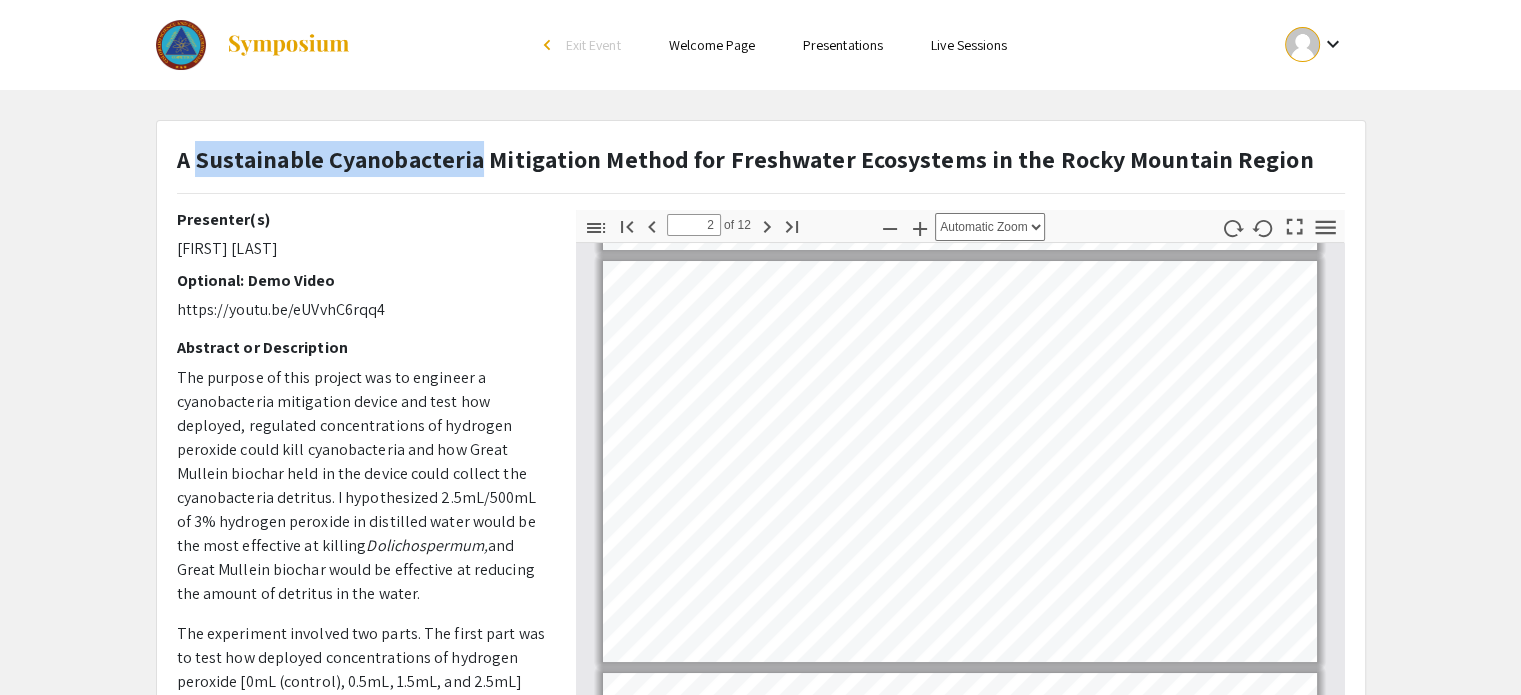 drag, startPoint x: 260, startPoint y: 155, endPoint x: 491, endPoint y: 164, distance: 231.17526 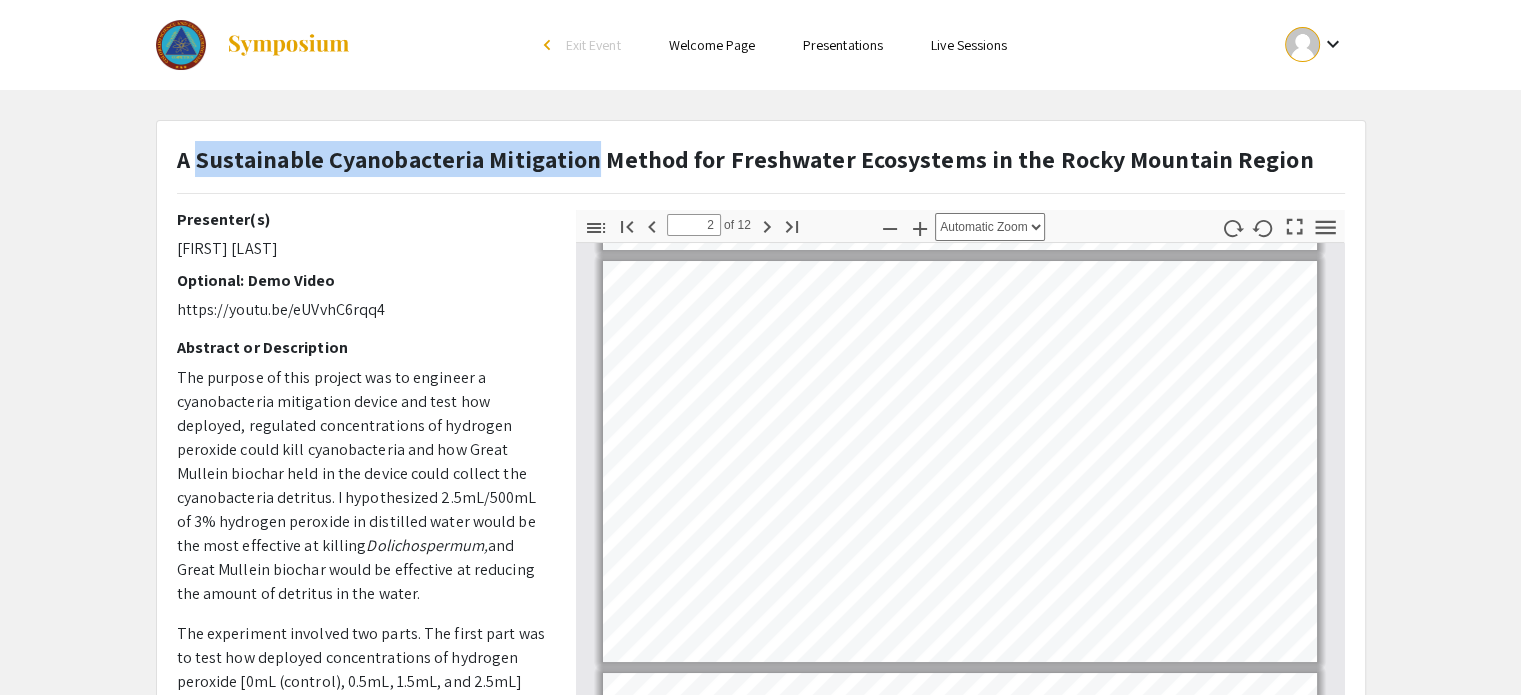 click on "A Sustainable Cyanobacteria Mitigation Method for Freshwater Ecosystems in the Rocky Mountain Region" 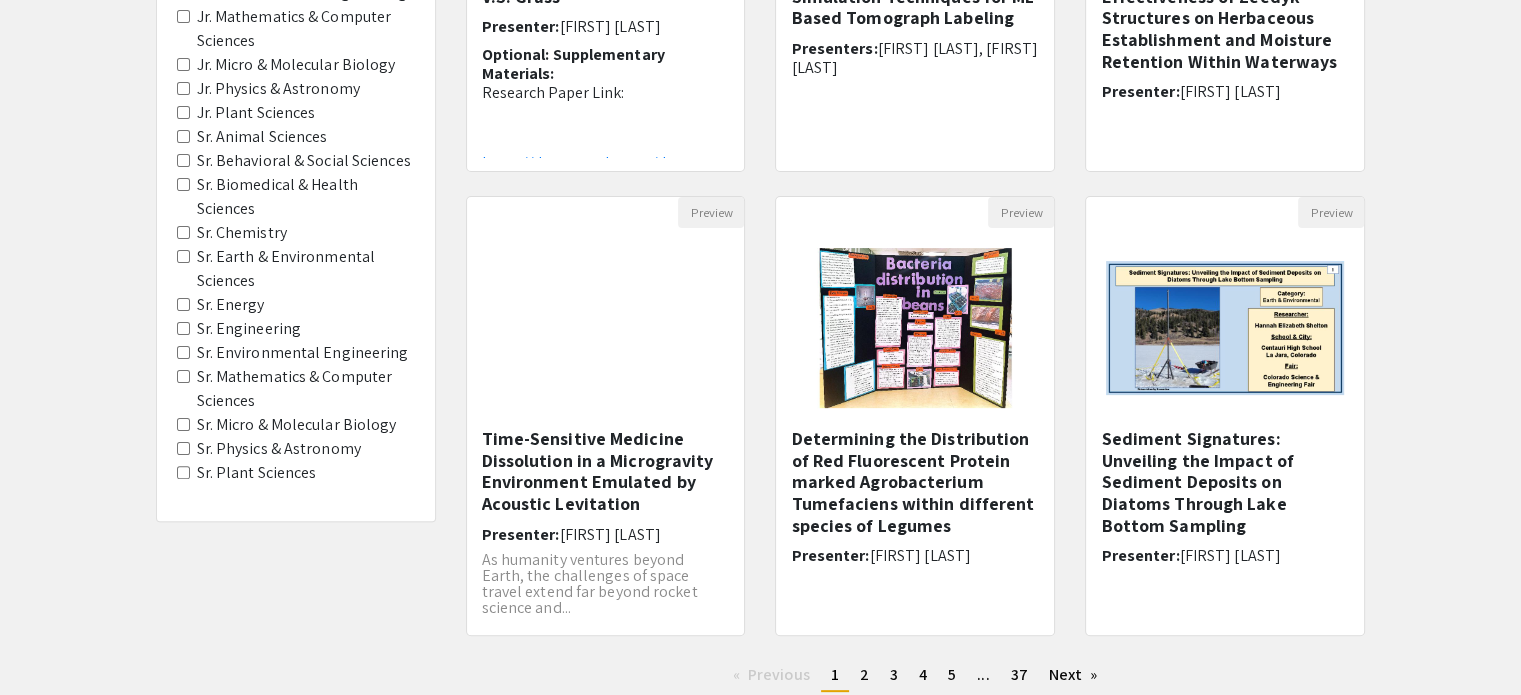 scroll, scrollTop: 504, scrollLeft: 0, axis: vertical 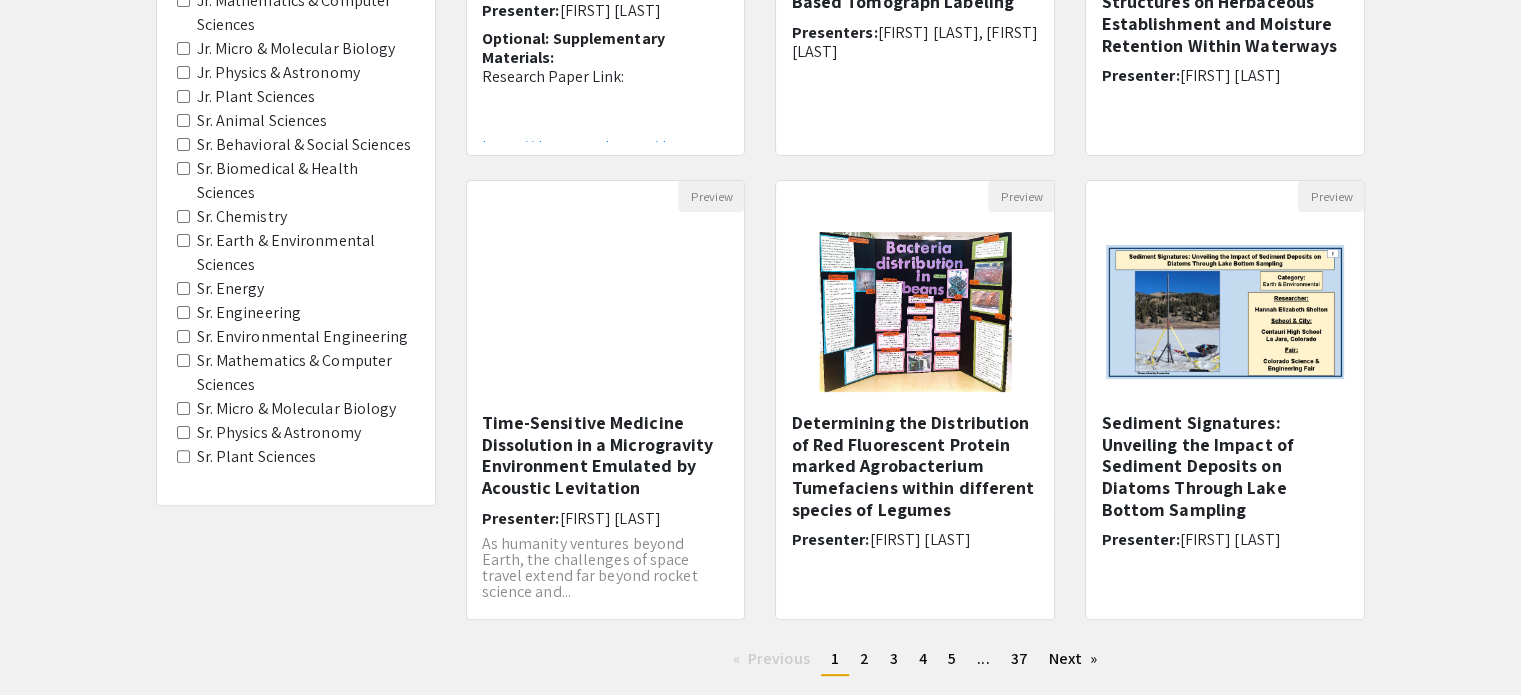 click on "Sr. Environmental Engineering" at bounding box center [183, 336] 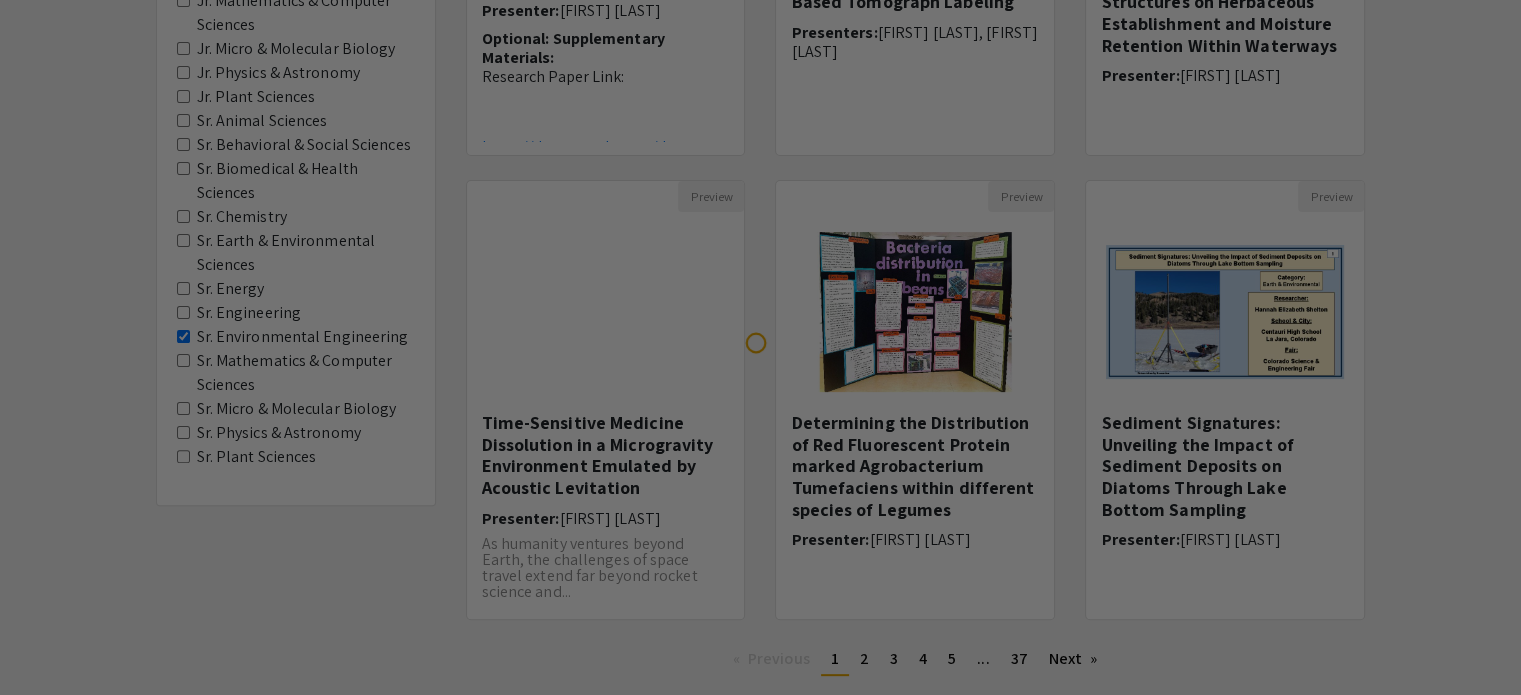 scroll, scrollTop: 0, scrollLeft: 0, axis: both 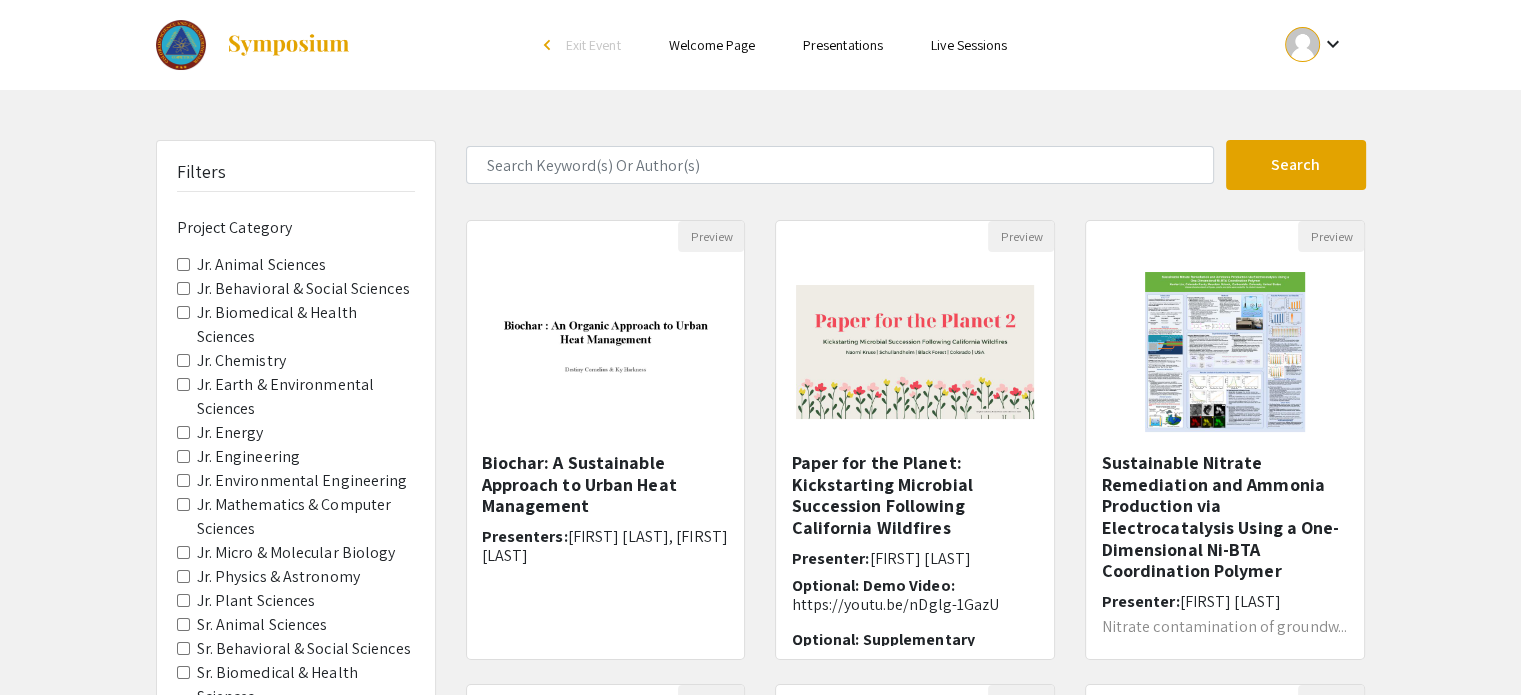 drag, startPoint x: 524, startPoint y: 460, endPoint x: 1452, endPoint y: 457, distance: 928.0048 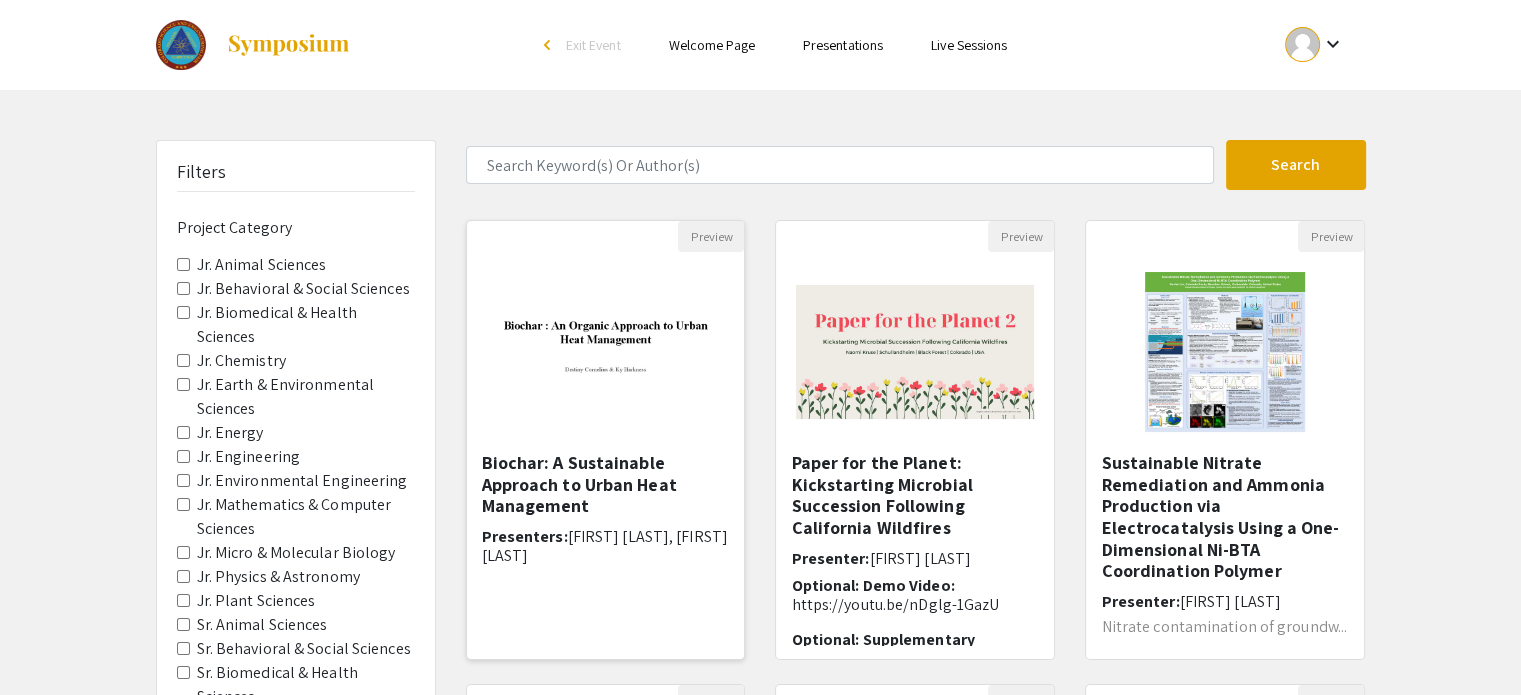 click 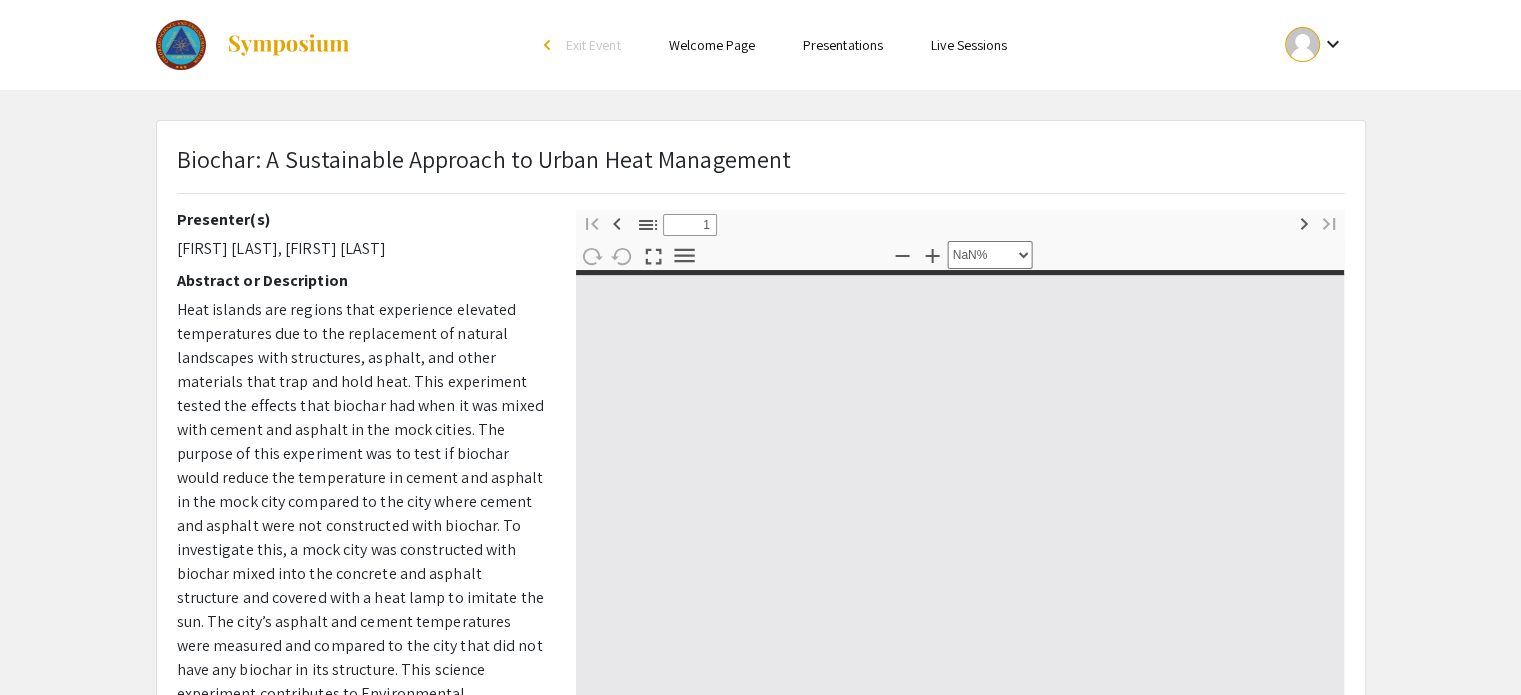 type on "0" 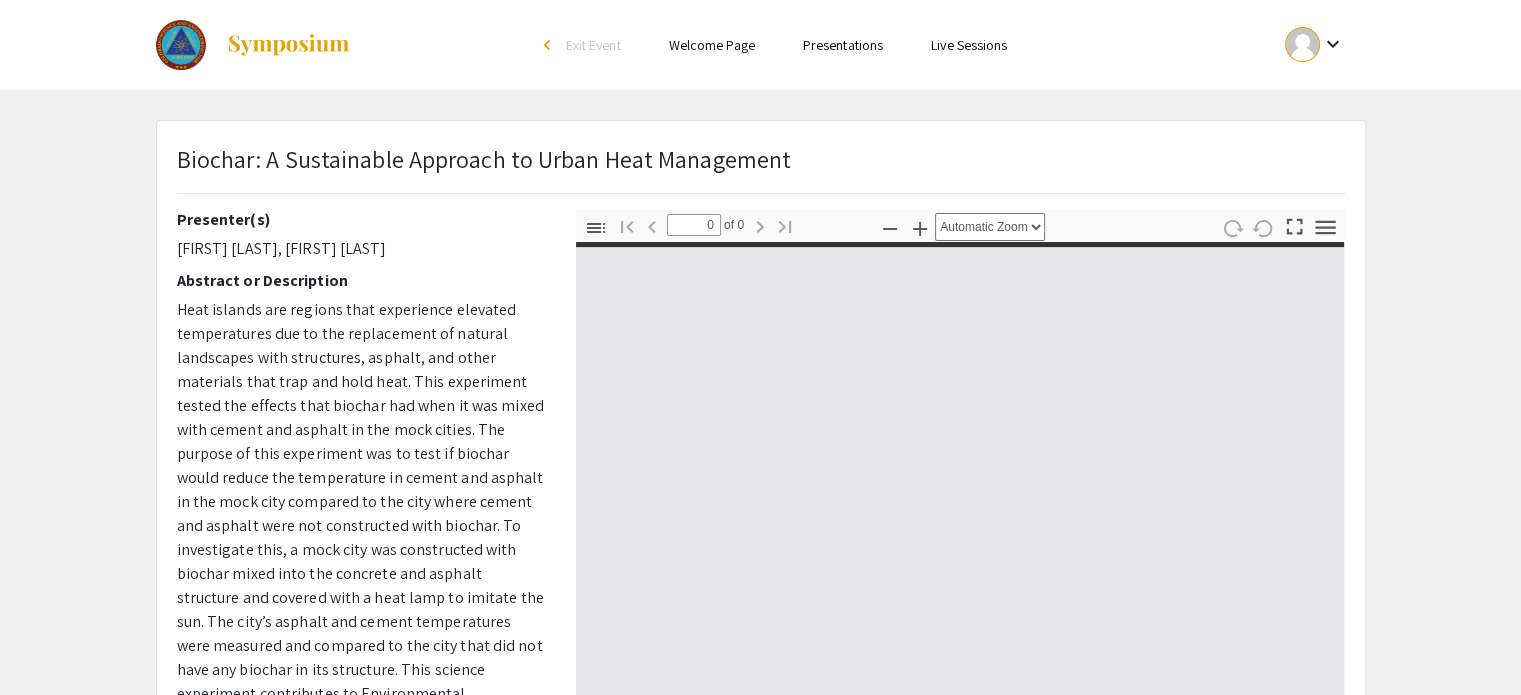 select on "custom" 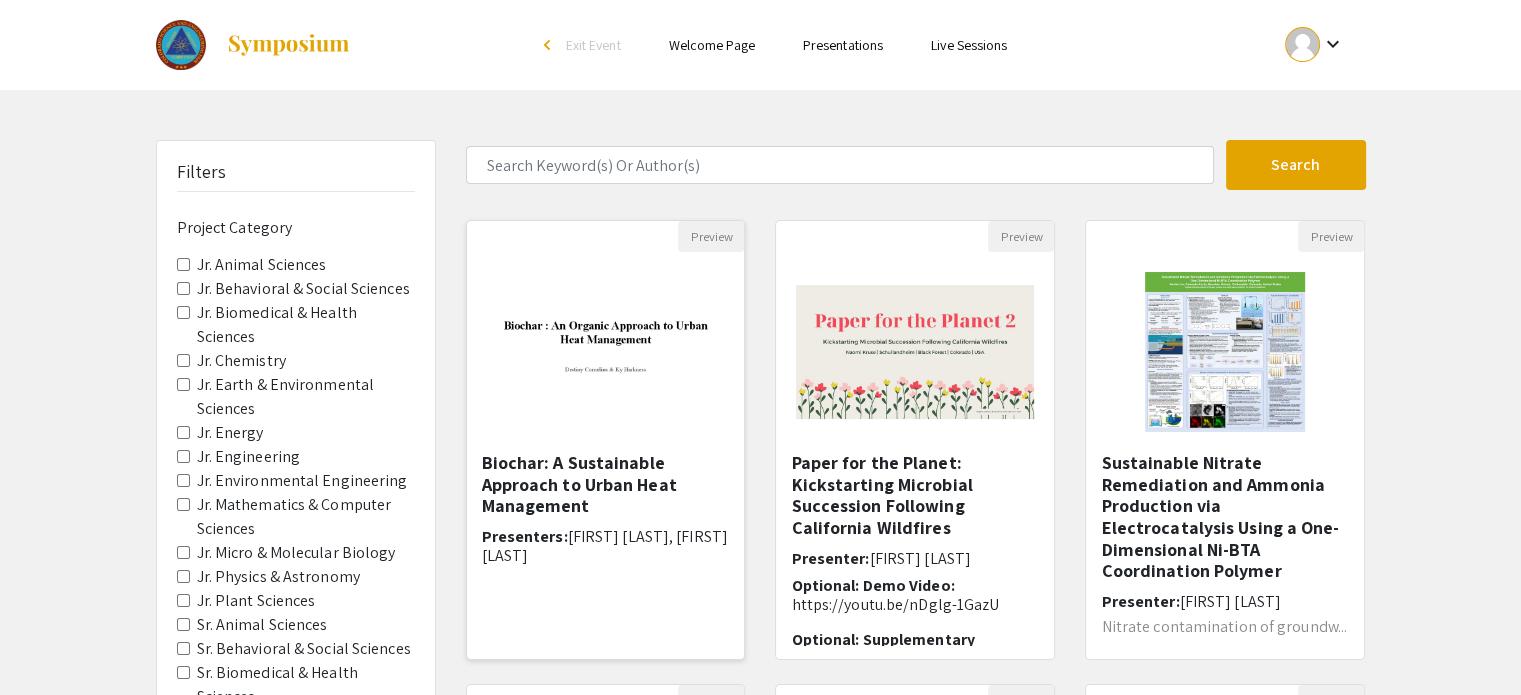 scroll, scrollTop: 532, scrollLeft: 0, axis: vertical 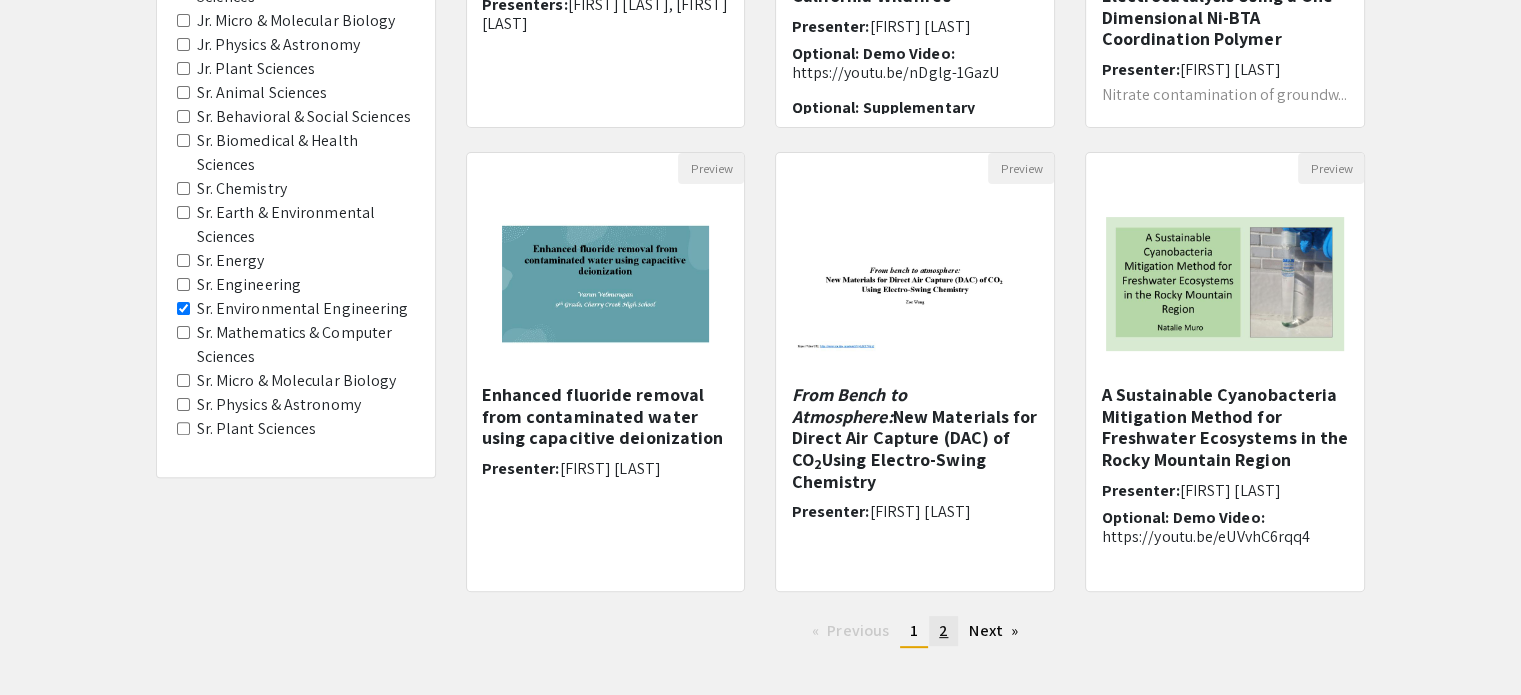 click on "page  2" 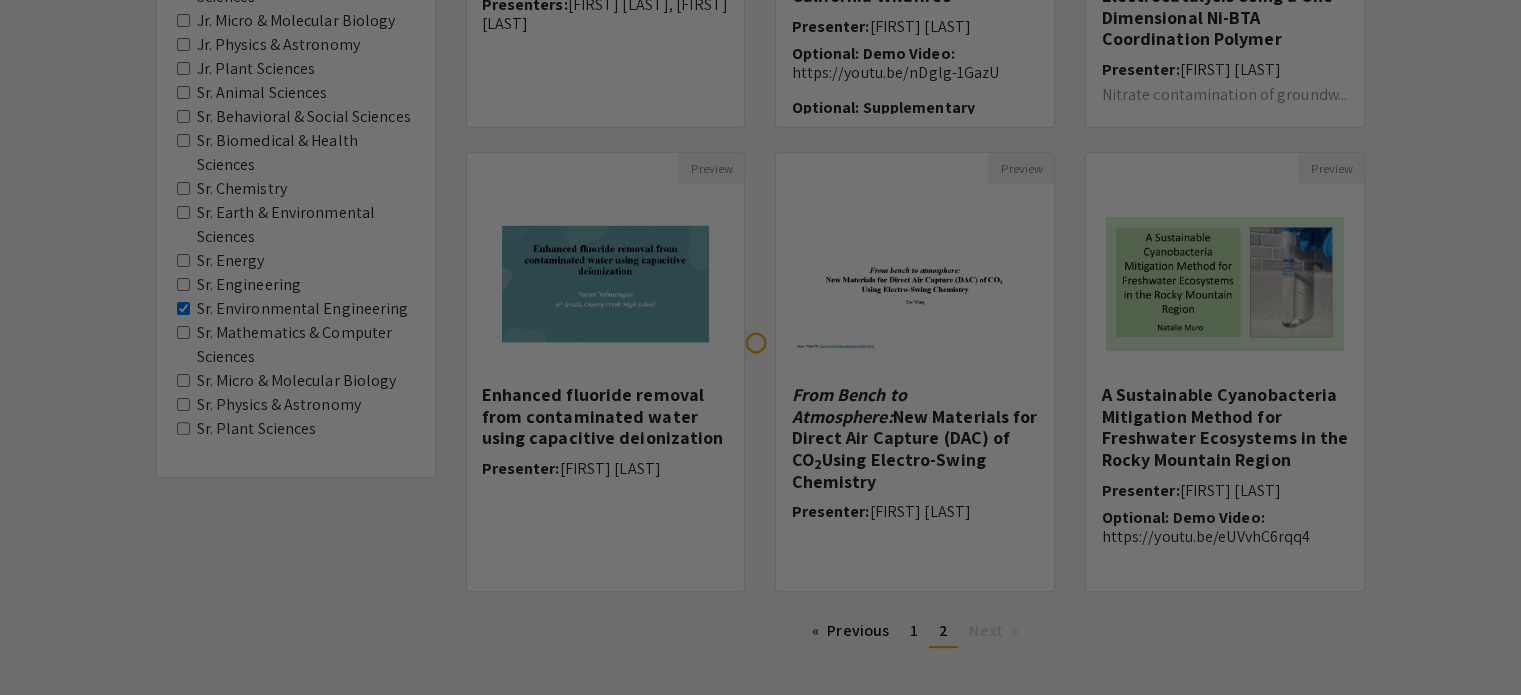 scroll, scrollTop: 0, scrollLeft: 0, axis: both 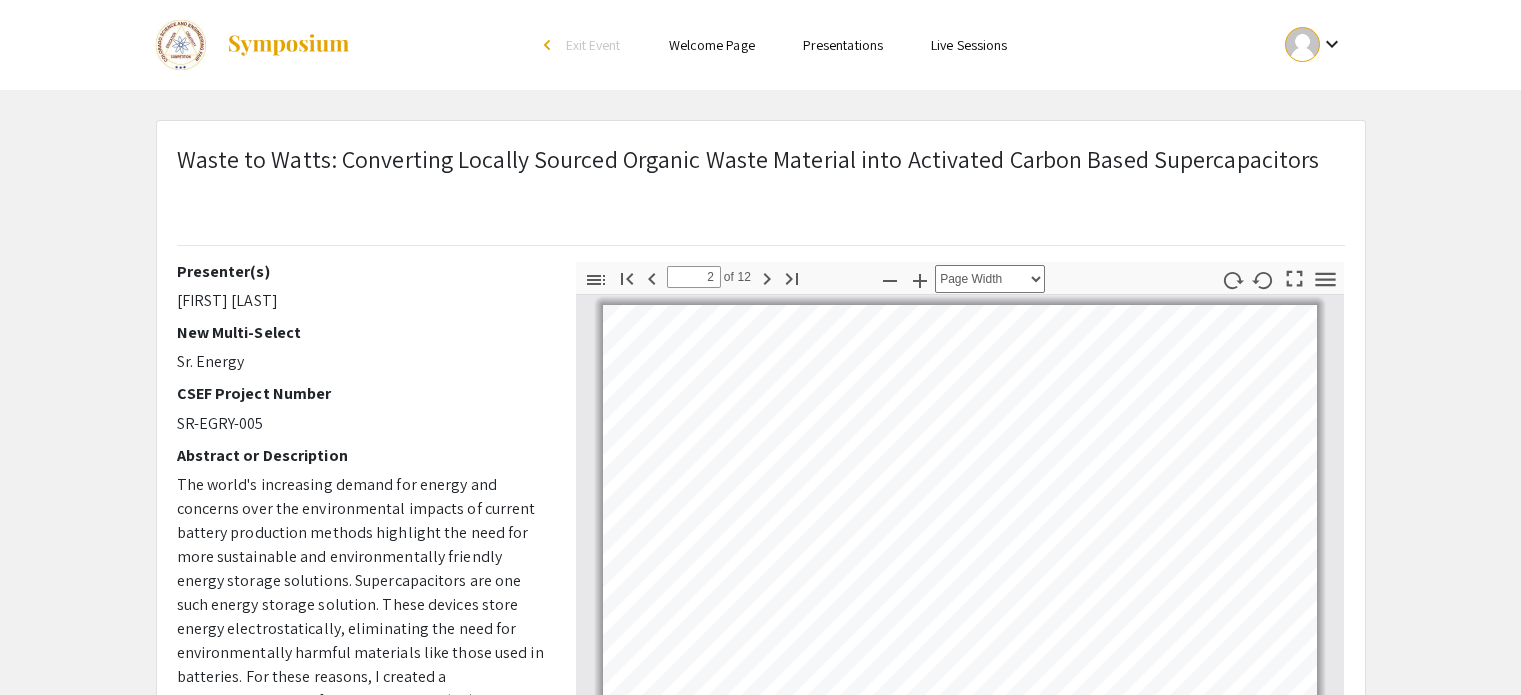 select on "page-width" 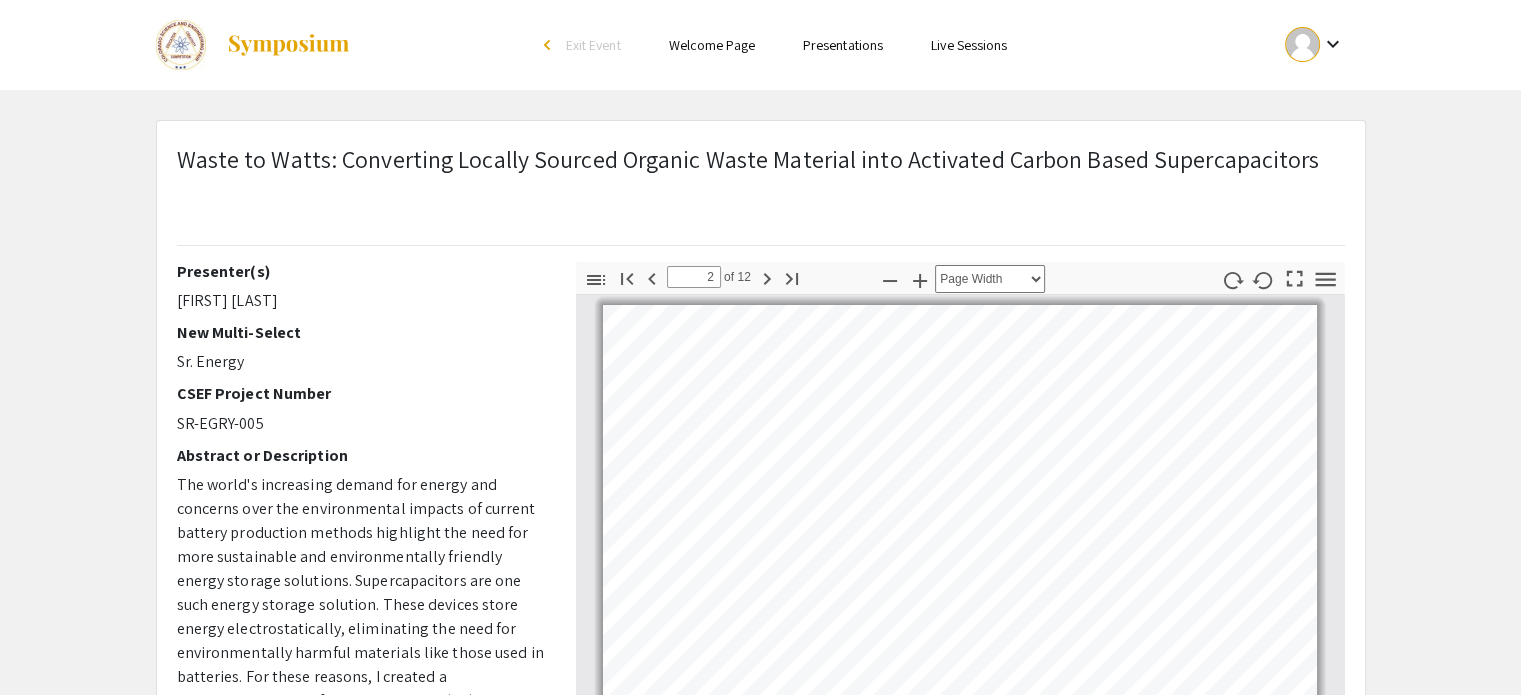 scroll, scrollTop: 488, scrollLeft: 0, axis: vertical 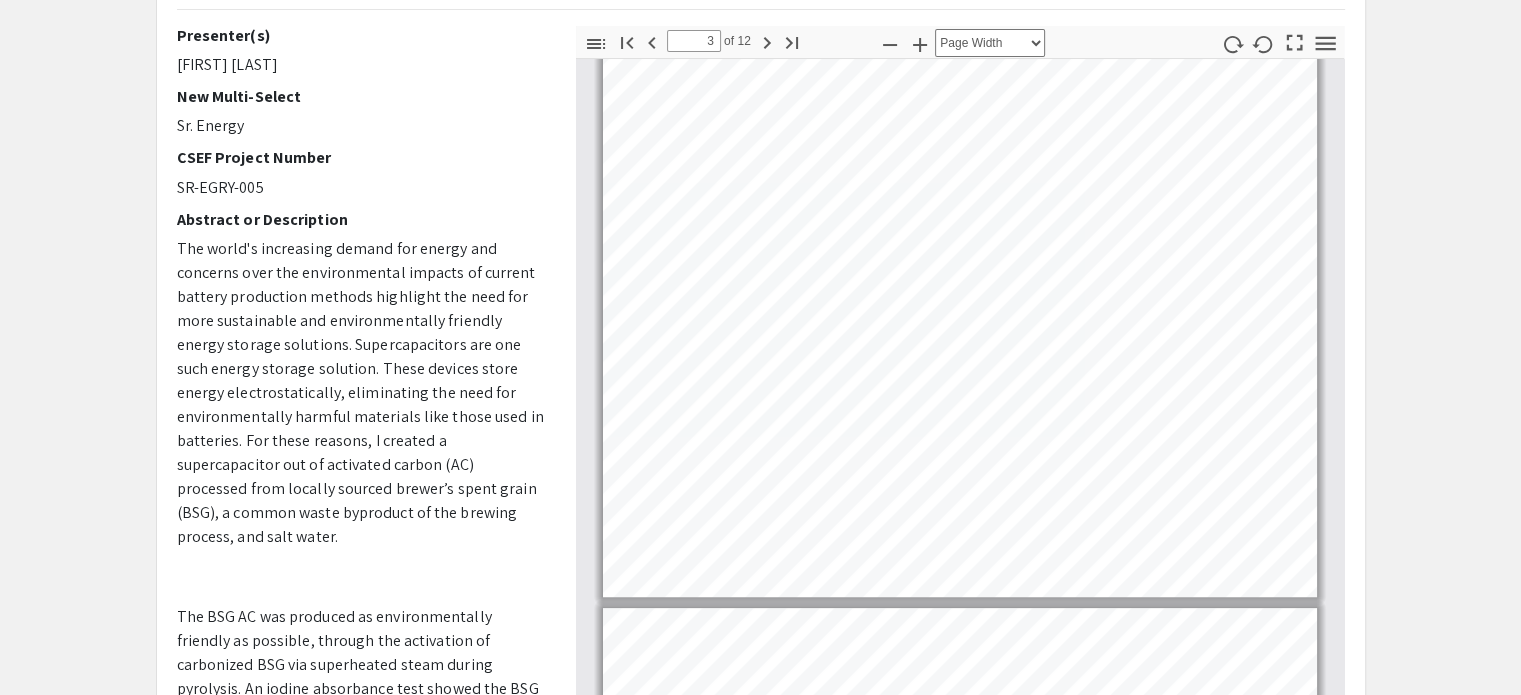 type on "4" 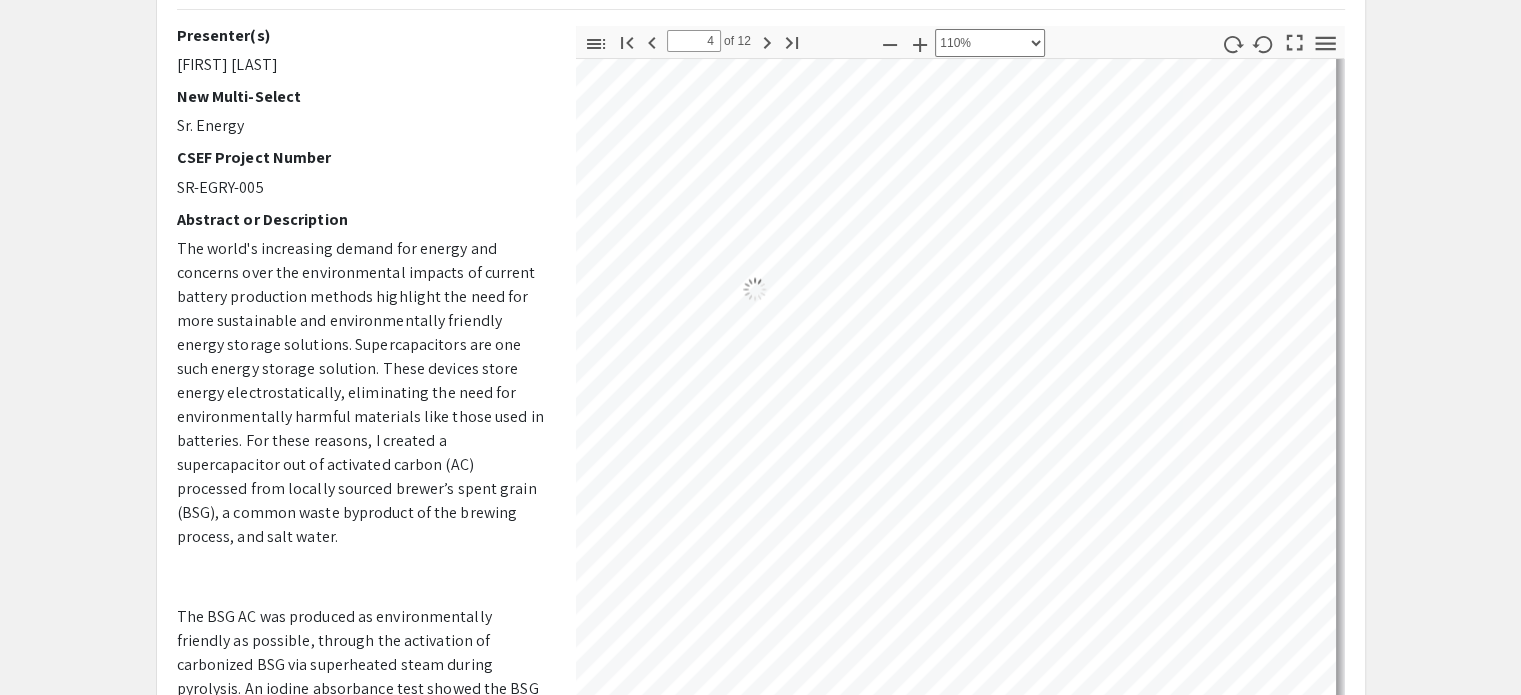 scroll, scrollTop: 2797, scrollLeft: 330, axis: both 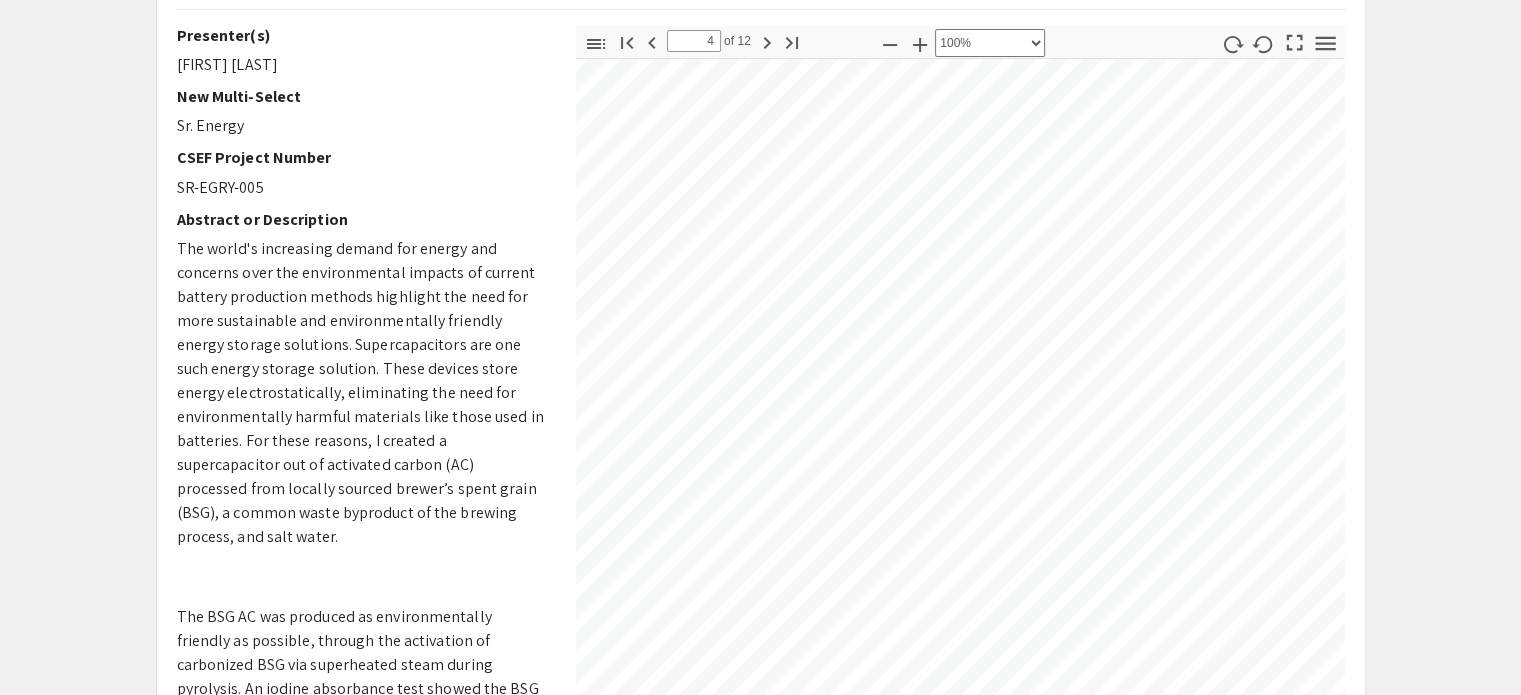 select on "custom" 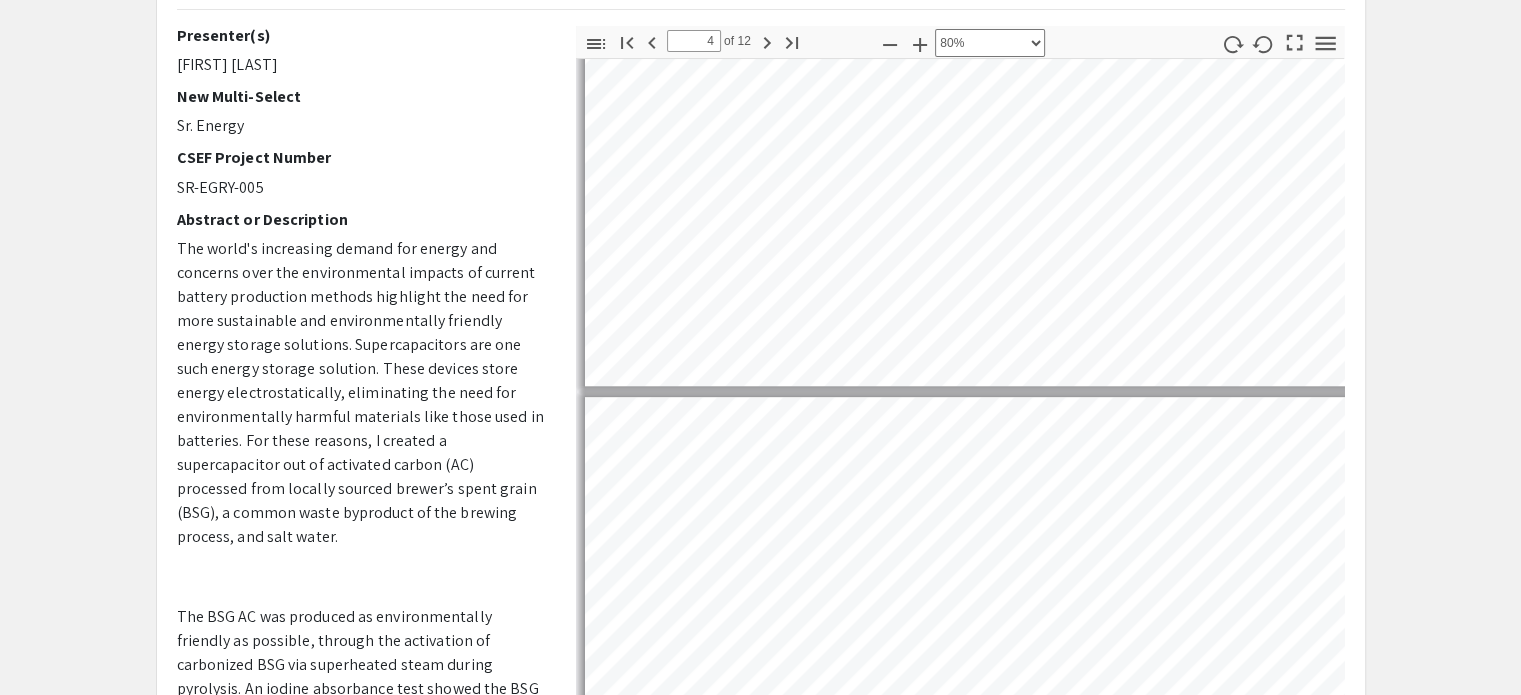 type on "3" 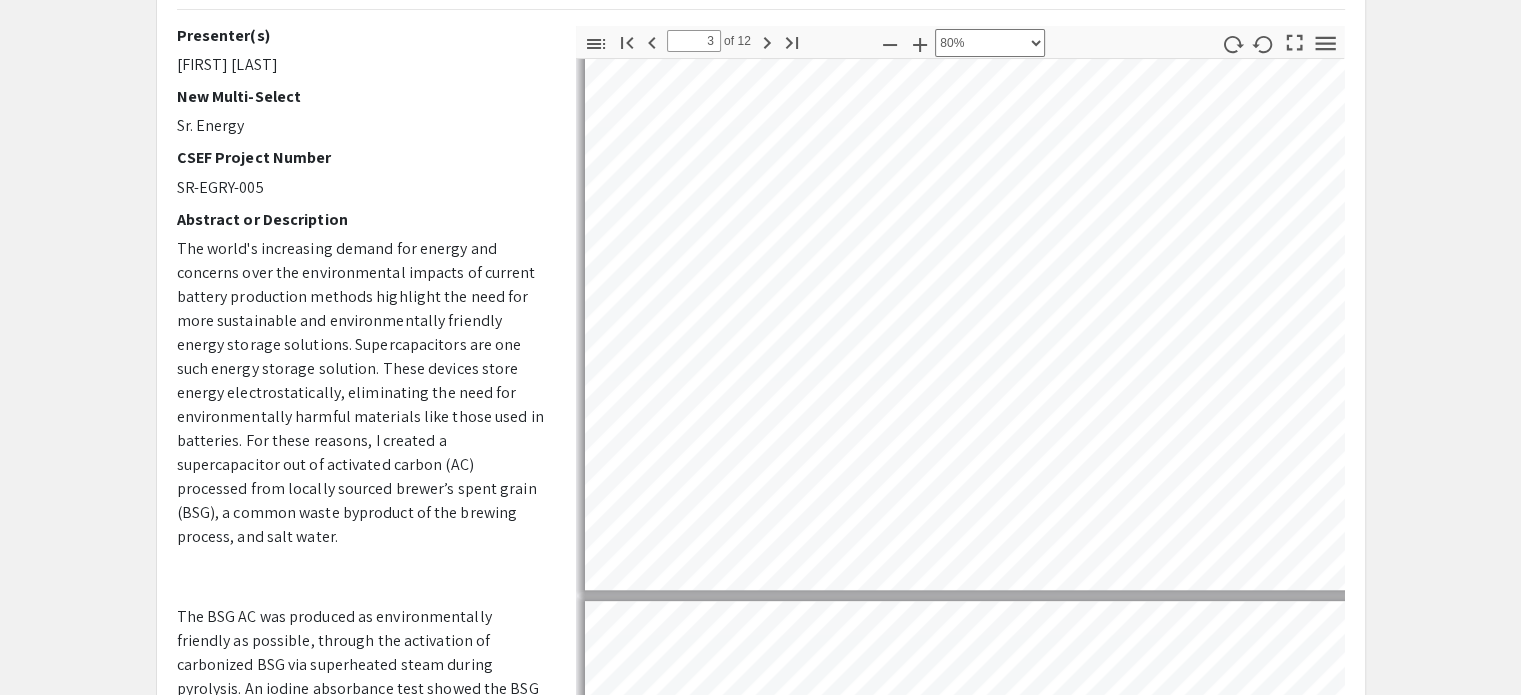 type on "2" 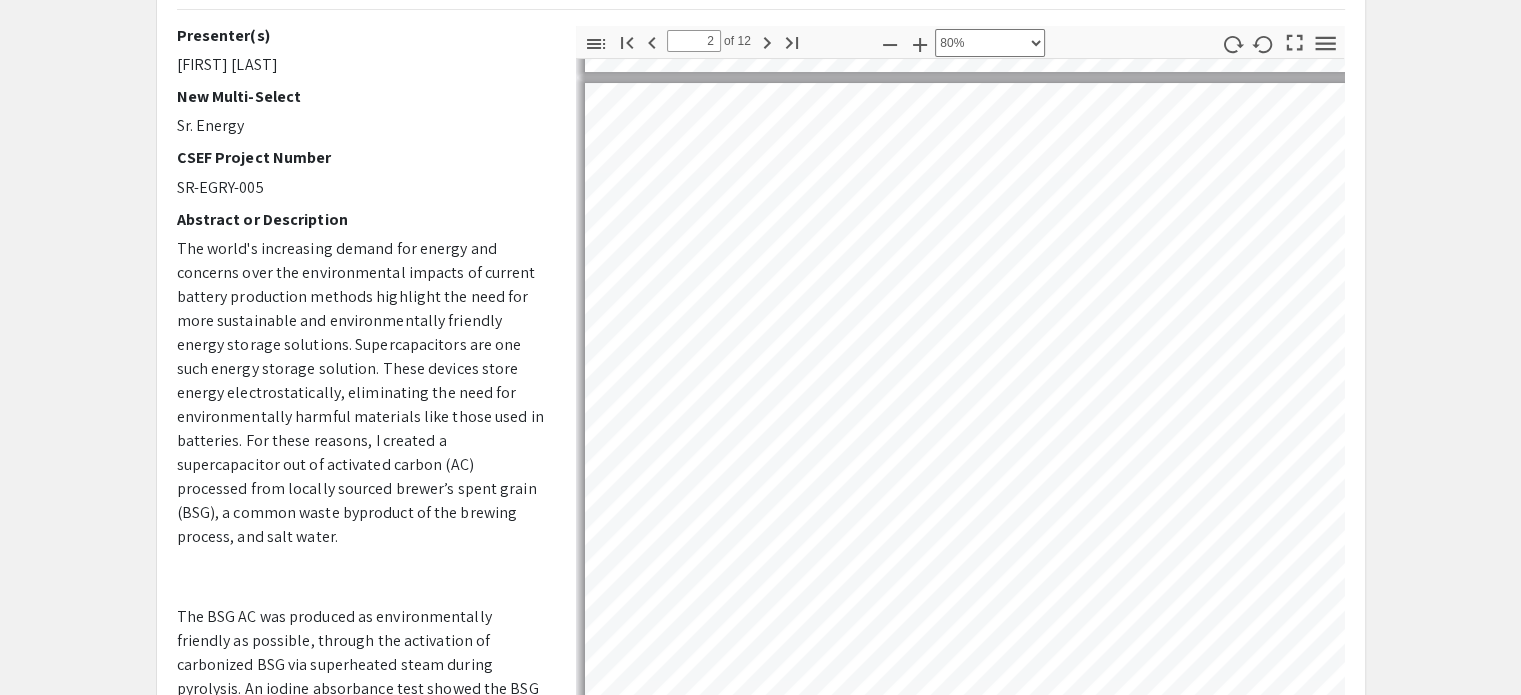 scroll, scrollTop: 0, scrollLeft: 0, axis: both 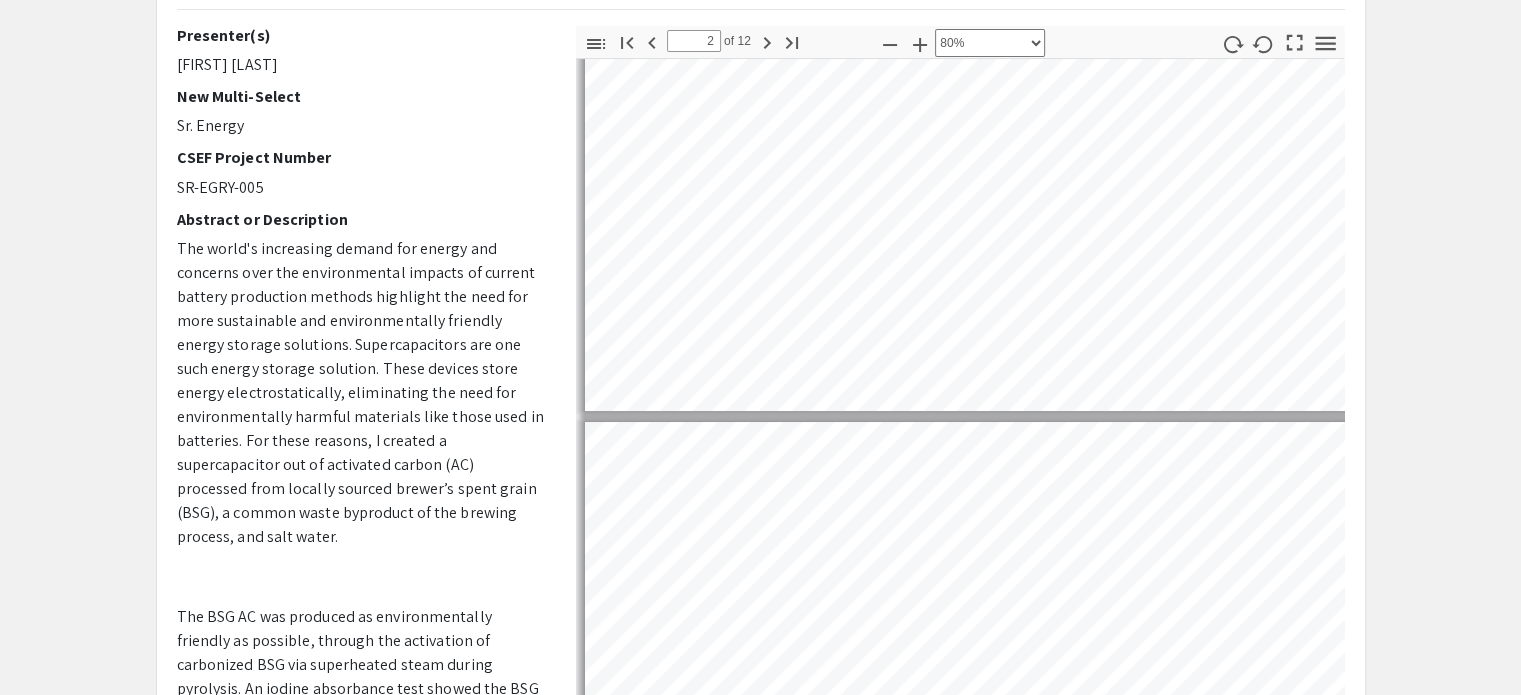 type on "1" 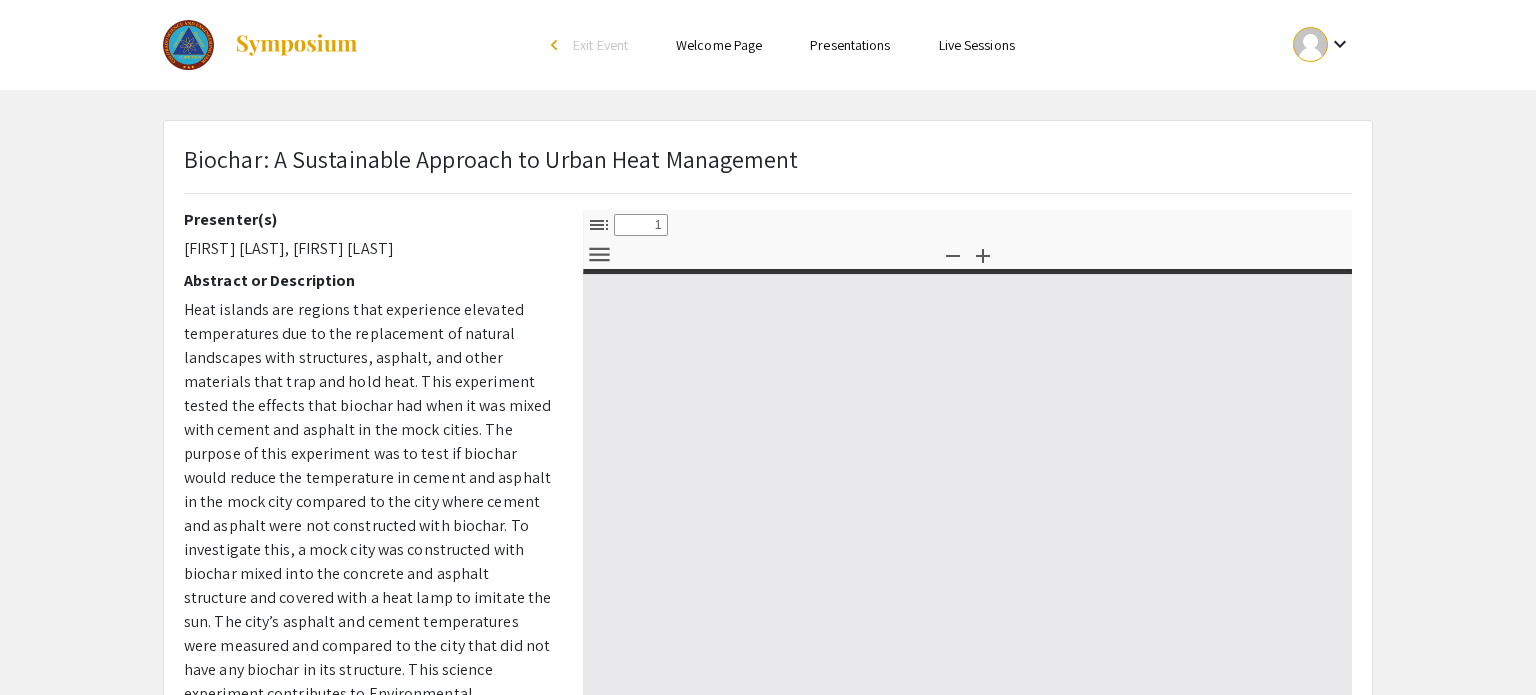 select on "custom" 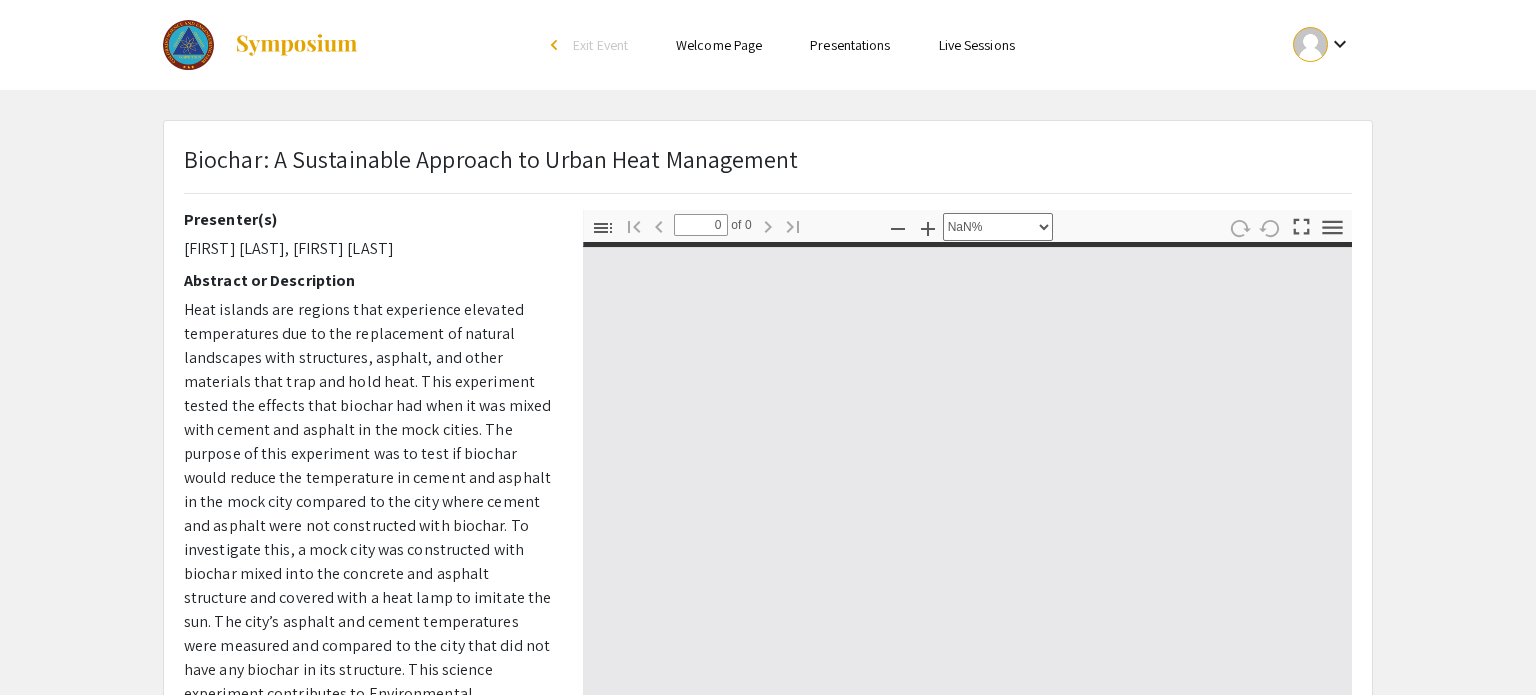select on "auto" 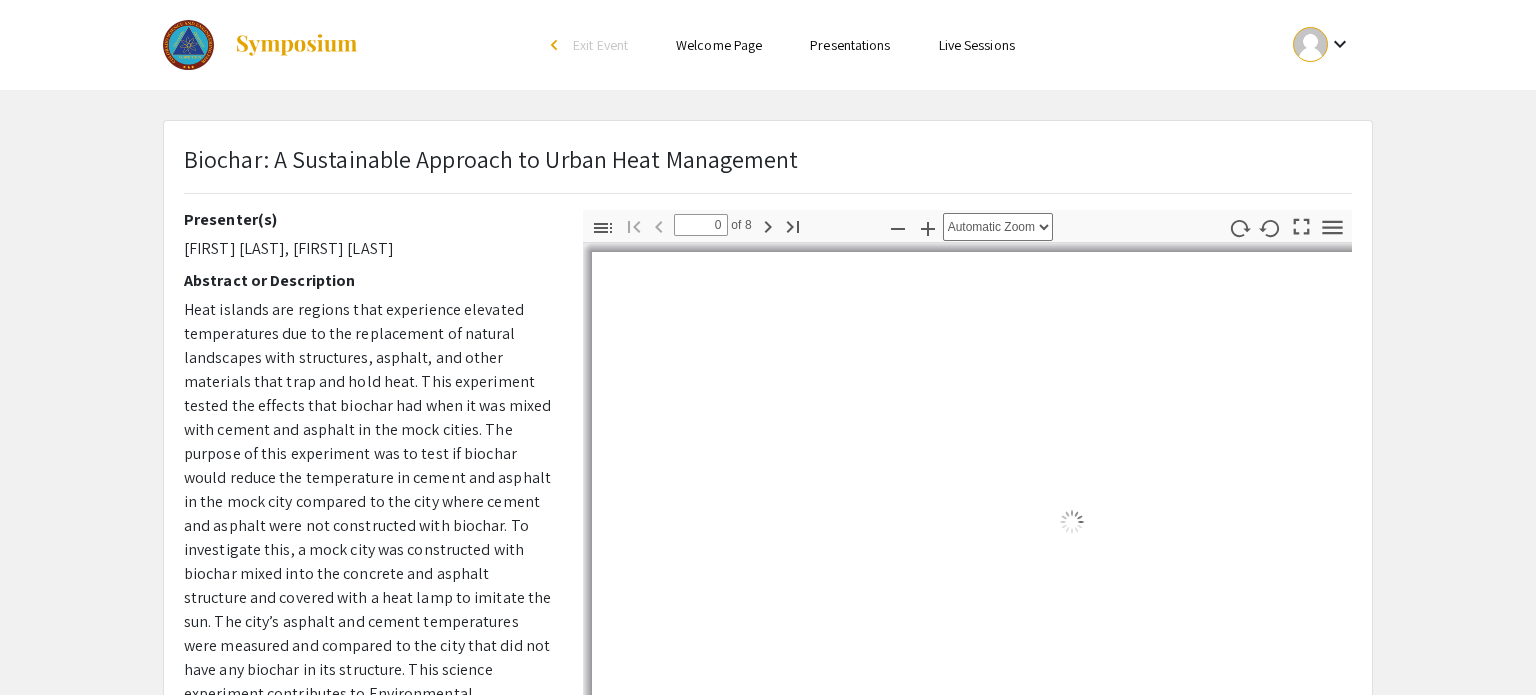 type on "1" 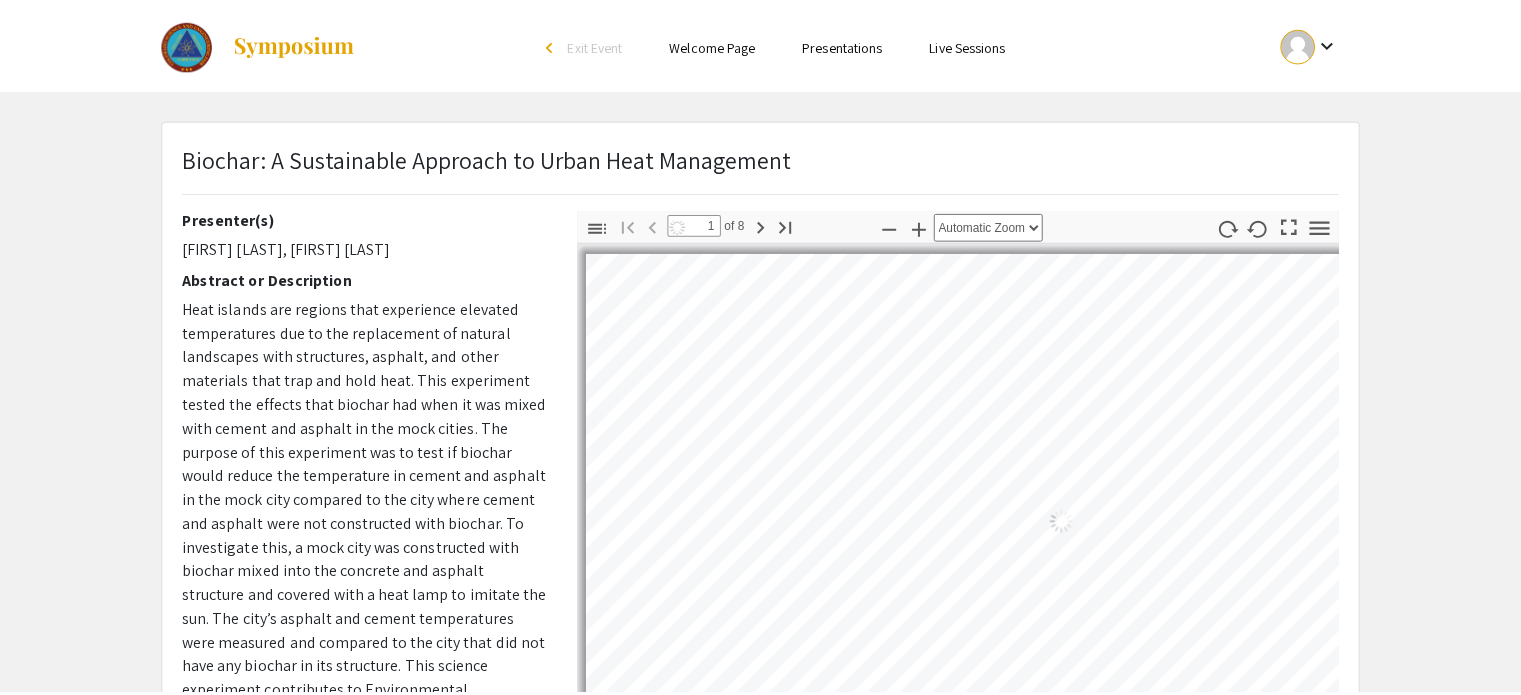 scroll, scrollTop: 0, scrollLeft: 0, axis: both 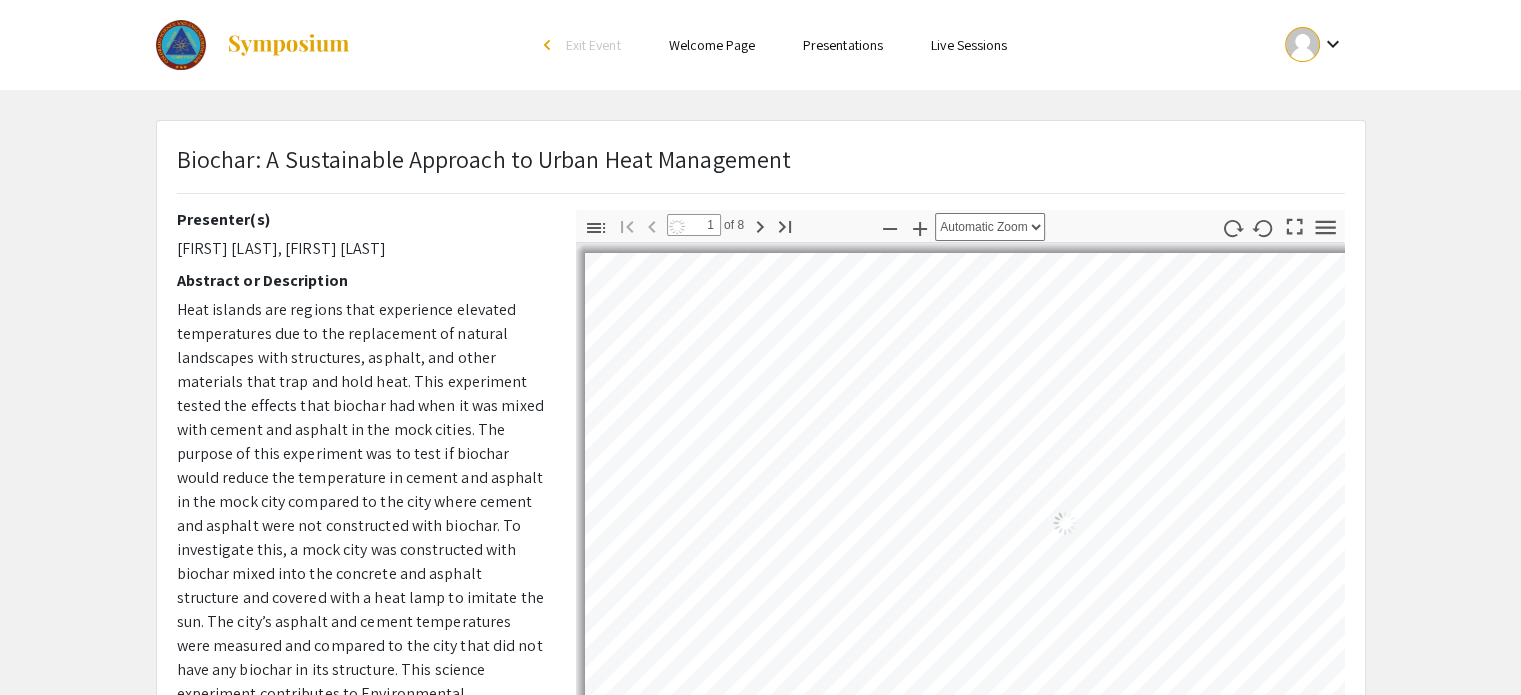 select on "auto" 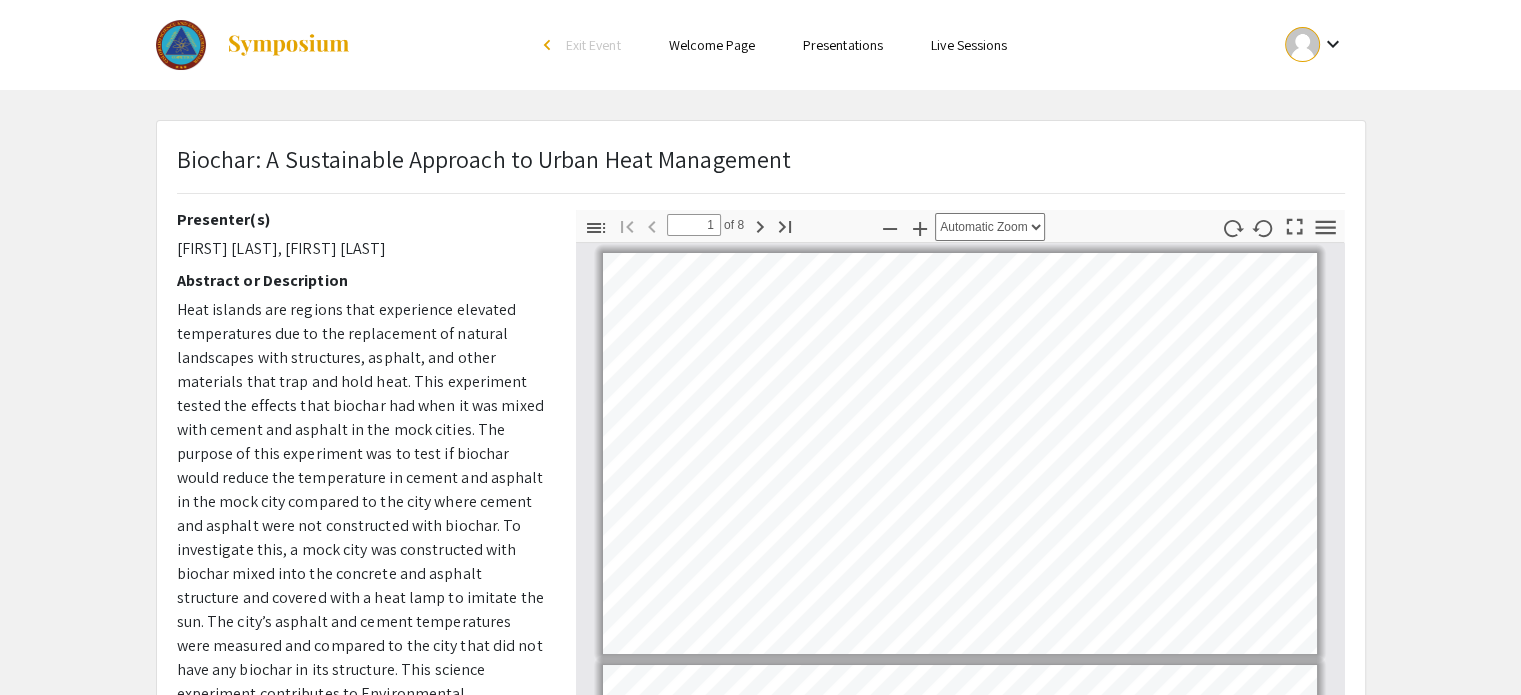 scroll, scrollTop: 2, scrollLeft: 0, axis: vertical 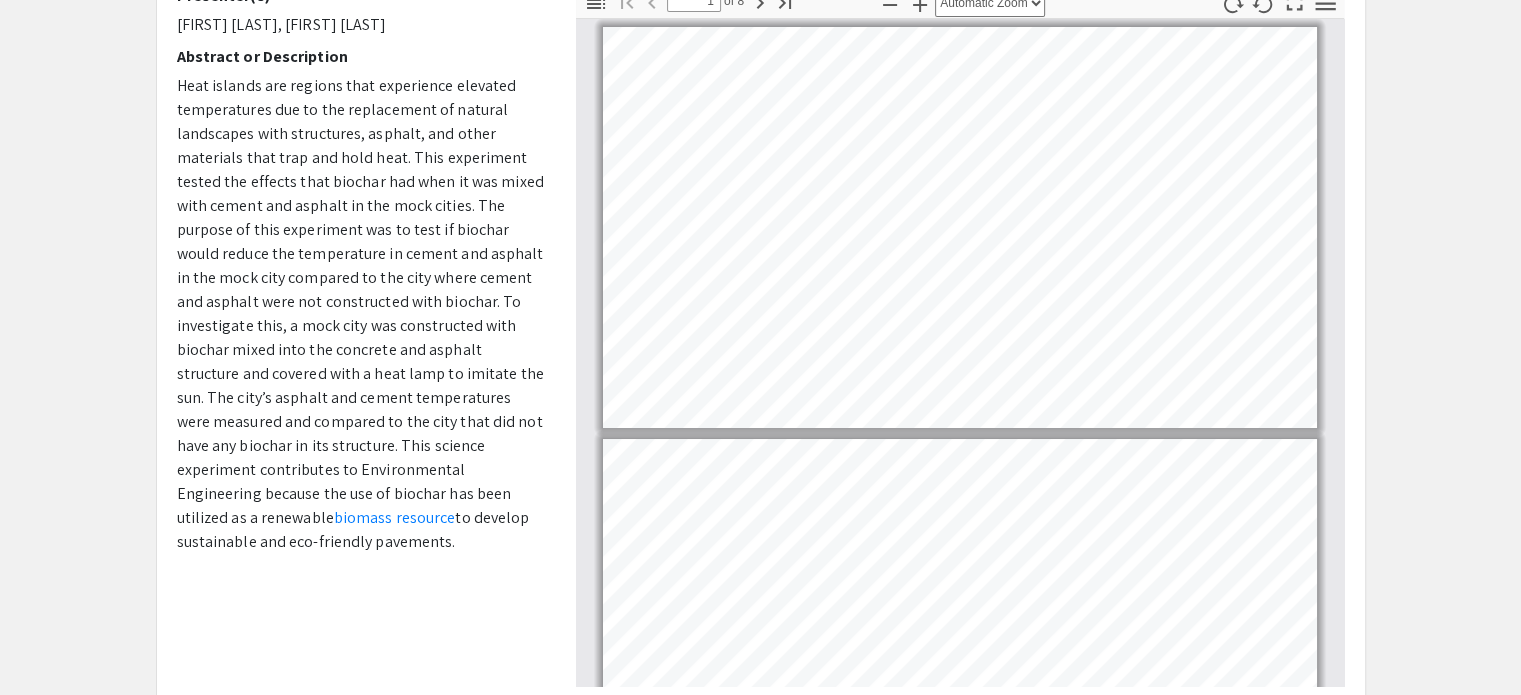 click on "Heat islands are regions that experience elevated temperatures due to the replacement of natural landscapes with structures, asphalt, and other materials that trap and hold heat. This experiment tested the effects that biochar had when it was mixed with cement and asphalt in the mock cities. The purpose of this experiment was to test if biochar would reduce the temperature in cement and asphalt in the mock city compared to the city where cement and asphalt were not constructed with biochar. To investigate this, a mock city was constructed with biochar mixed into the concrete and asphalt structure and covered with a heat lamp to imitate the sun. The city’s asphalt and cement temperatures were measured and compared to the city that did not have any biochar in its structure. This science experiment contributes to Environmental Engineering because the use of biochar has been utilized as a renewable" 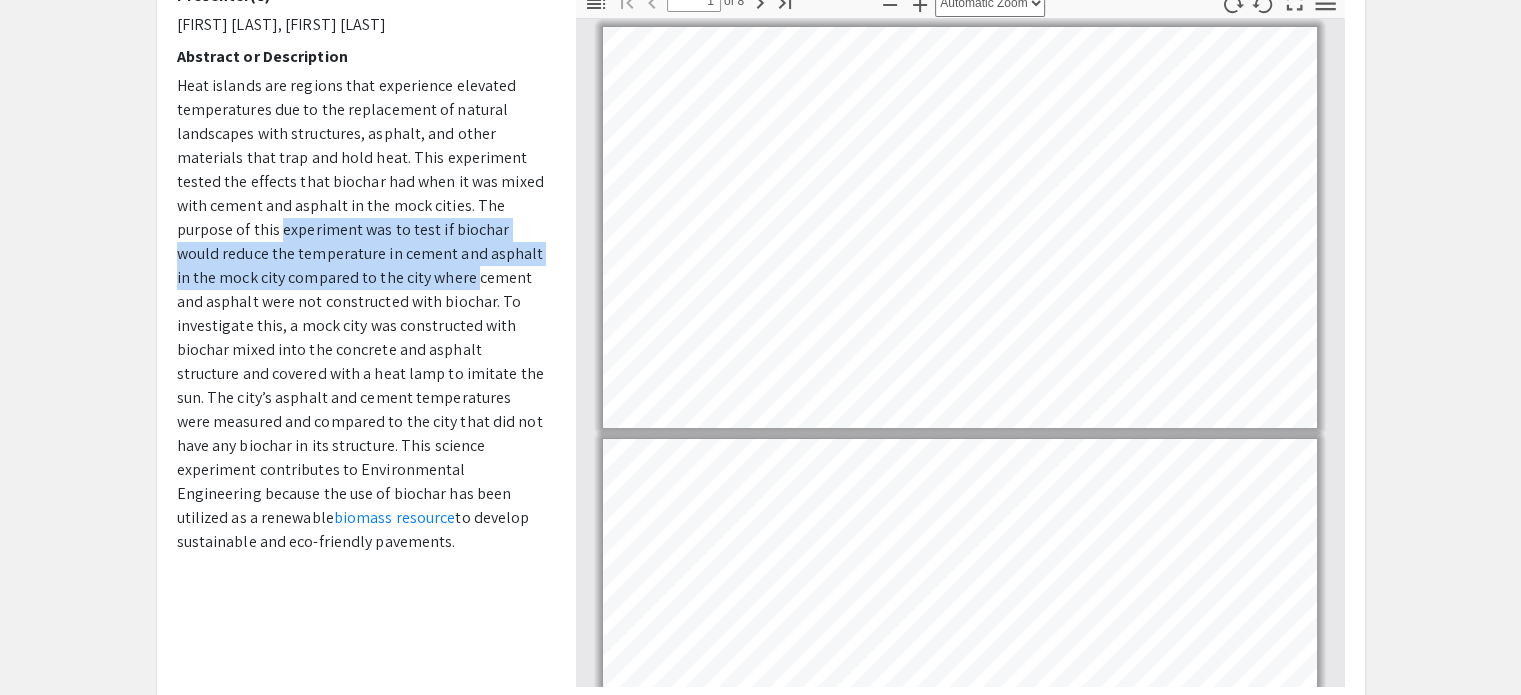 drag, startPoint x: 428, startPoint y: 271, endPoint x: 348, endPoint y: 222, distance: 93.813644 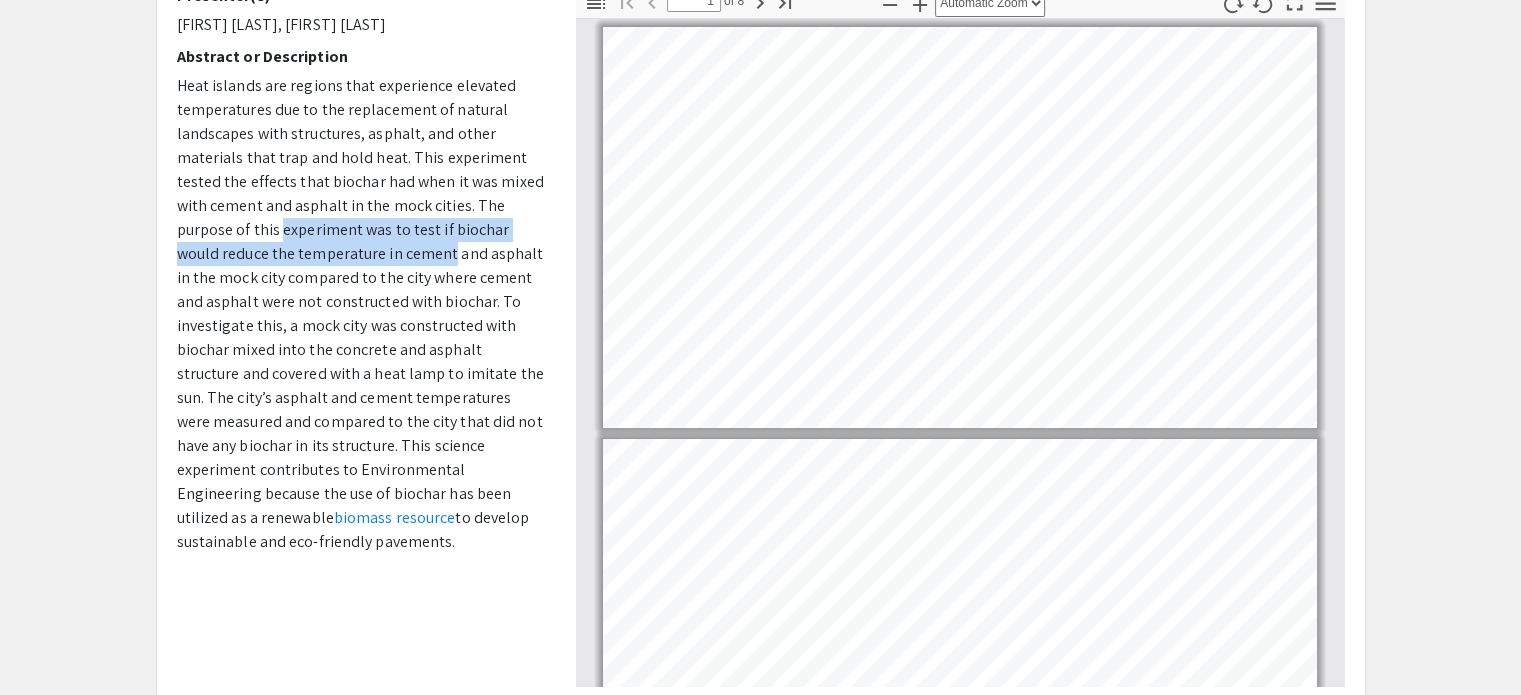 drag, startPoint x: 348, startPoint y: 222, endPoint x: 360, endPoint y: 283, distance: 62.169125 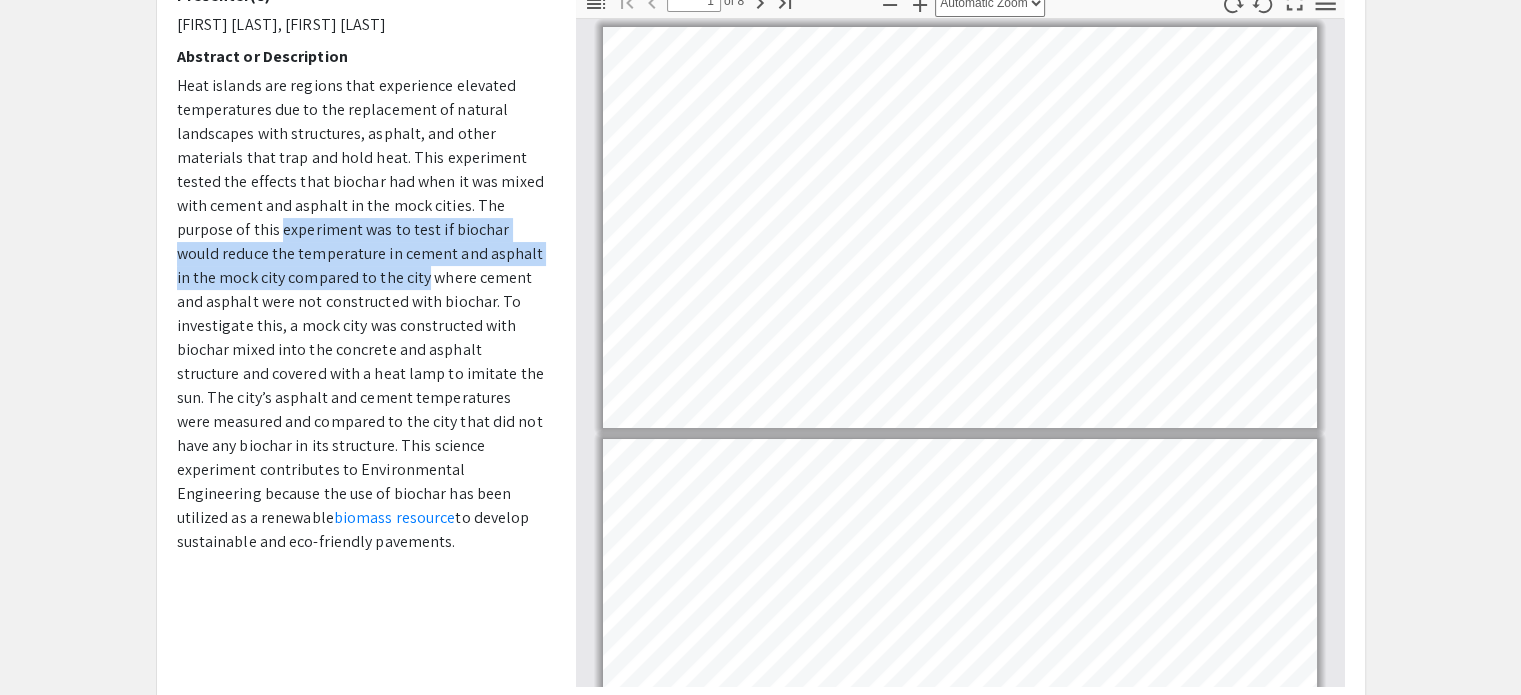 click on "Heat islands are regions that experience elevated temperatures due to the replacement of natural landscapes with structures, asphalt, and other materials that trap and hold heat. This experiment tested the effects that biochar had when it was mixed with cement and asphalt in the mock cities. The purpose of this experiment was to test if biochar would reduce the temperature in cement and asphalt in the mock city compared to the city where cement and asphalt were not constructed with biochar. To investigate this, a mock city was constructed with biochar mixed into the concrete and asphalt structure and covered with a heat lamp to imitate the sun. The city’s asphalt and cement temperatures were measured and compared to the city that did not have any biochar in its structure. This science experiment contributes to Environmental Engineering because the use of biochar has been utilized as a renewable" 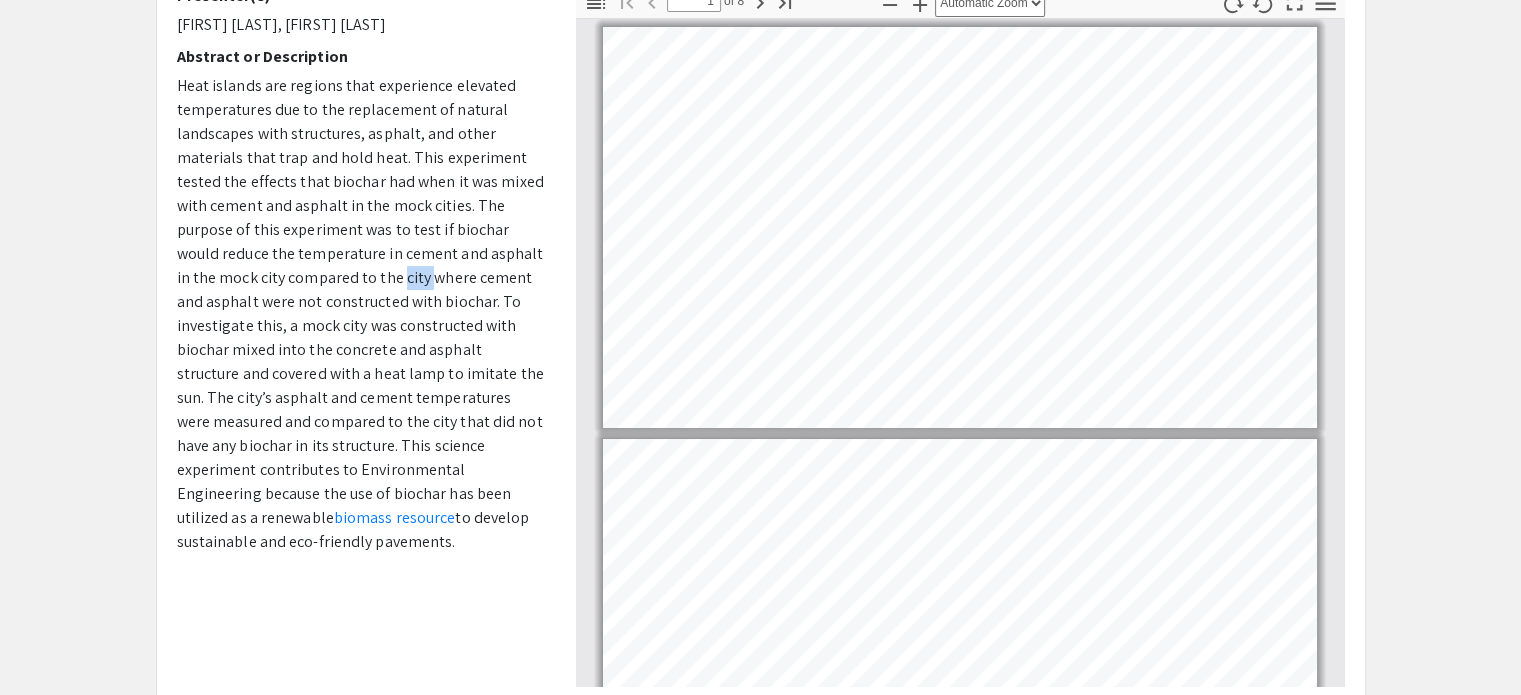 drag, startPoint x: 360, startPoint y: 283, endPoint x: 409, endPoint y: 343, distance: 77.46612 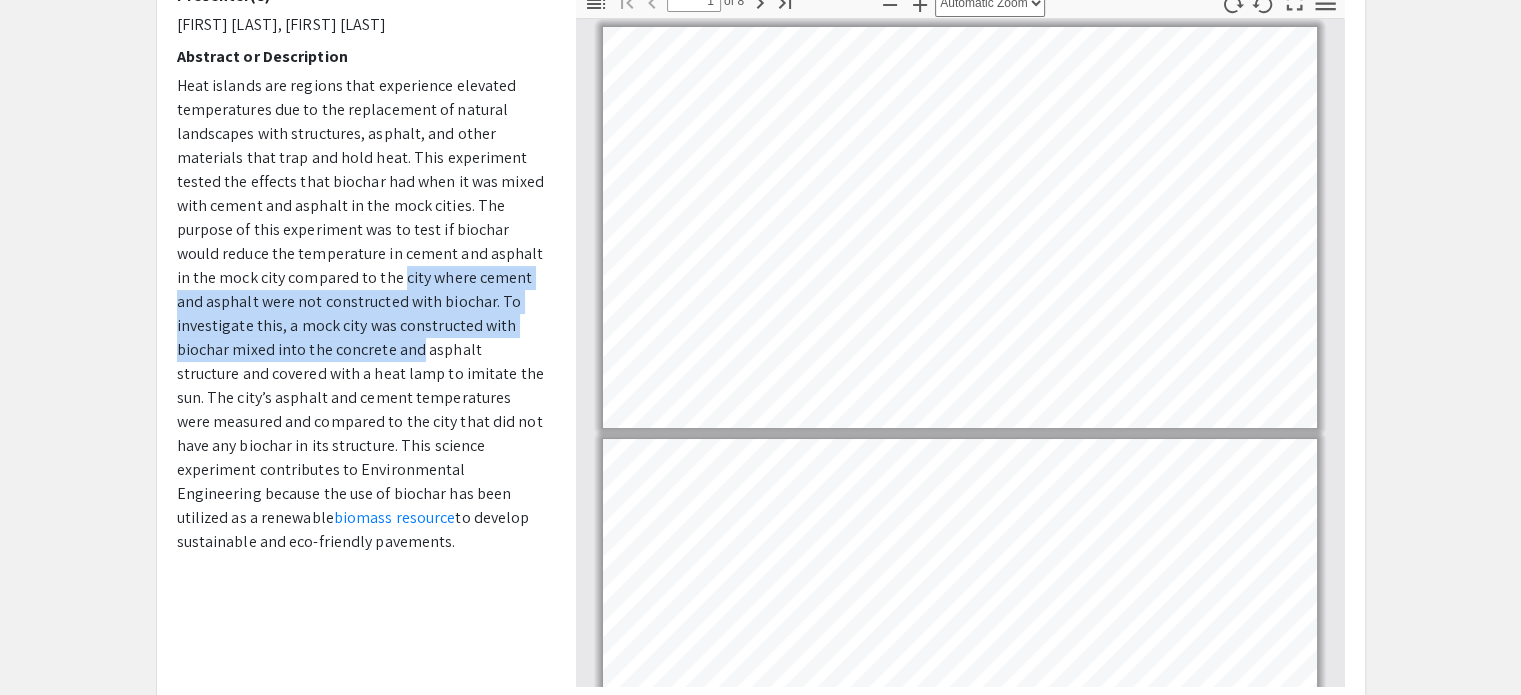 click on "Heat islands are regions that experience elevated temperatures due to the replacement of natural landscapes with structures, asphalt, and other materials that trap and hold heat. This experiment tested the effects that biochar had when it was mixed with cement and asphalt in the mock cities. The purpose of this experiment was to test if biochar would reduce the temperature in cement and asphalt in the mock city compared to the city where cement and asphalt were not constructed with biochar. To investigate this, a mock city was constructed with biochar mixed into the concrete and asphalt structure and covered with a heat lamp to imitate the sun. The city’s asphalt and cement temperatures were measured and compared to the city that did not have any biochar in its structure. This science experiment contributes to Environmental Engineering because the use of biochar has been utilized as a renewable" 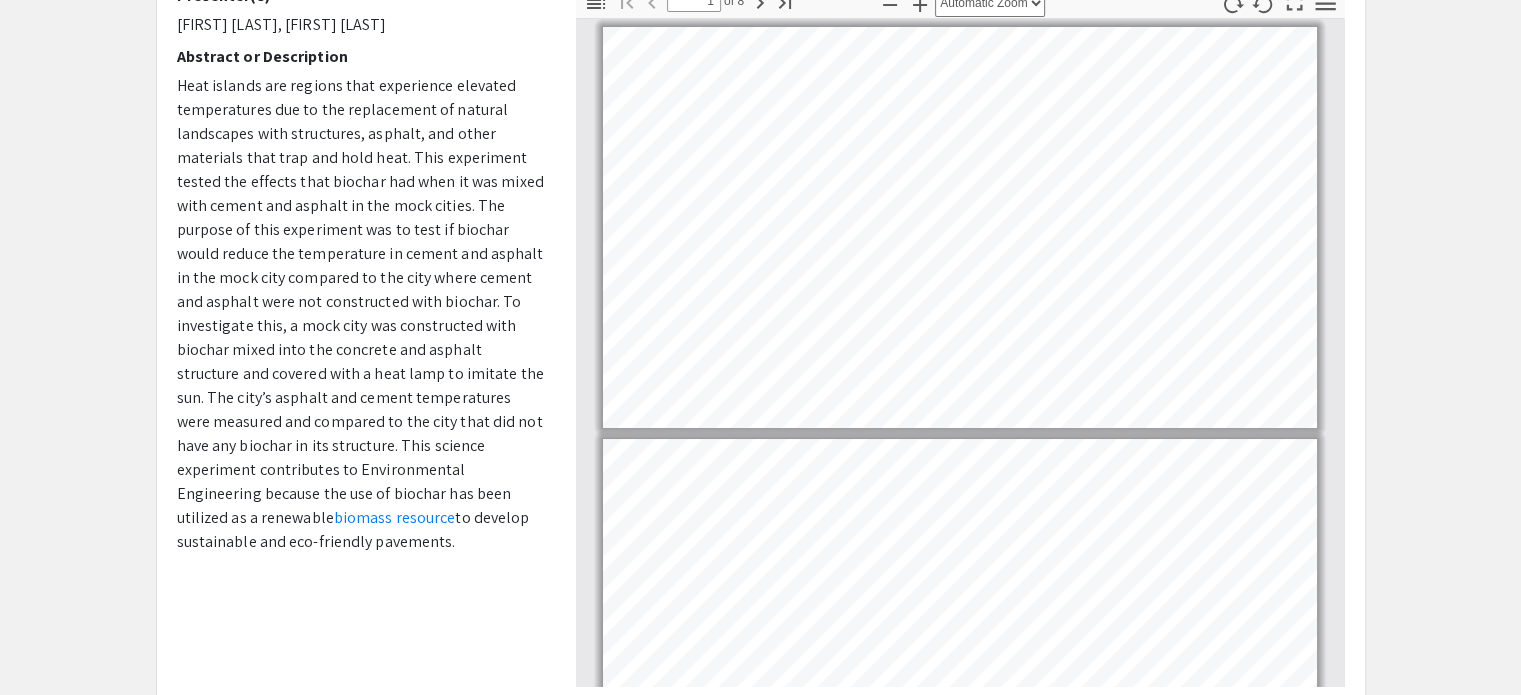 click on "Heat islands are regions that experience elevated temperatures due to the replacement of natural landscapes with structures, asphalt, and other materials that trap and hold heat. This experiment tested the effects that biochar had when it was mixed with cement and asphalt in the mock cities. The purpose of this experiment was to test if biochar would reduce the temperature in cement and asphalt in the mock city compared to the city where cement and asphalt were not constructed with biochar. To investigate this, a mock city was constructed with biochar mixed into the concrete and asphalt structure and covered with a heat lamp to imitate the sun. The city’s asphalt and cement temperatures were measured and compared to the city that did not have any biochar in its structure. This science experiment contributes to Environmental Engineering because the use of biochar has been utilized as a renewable" 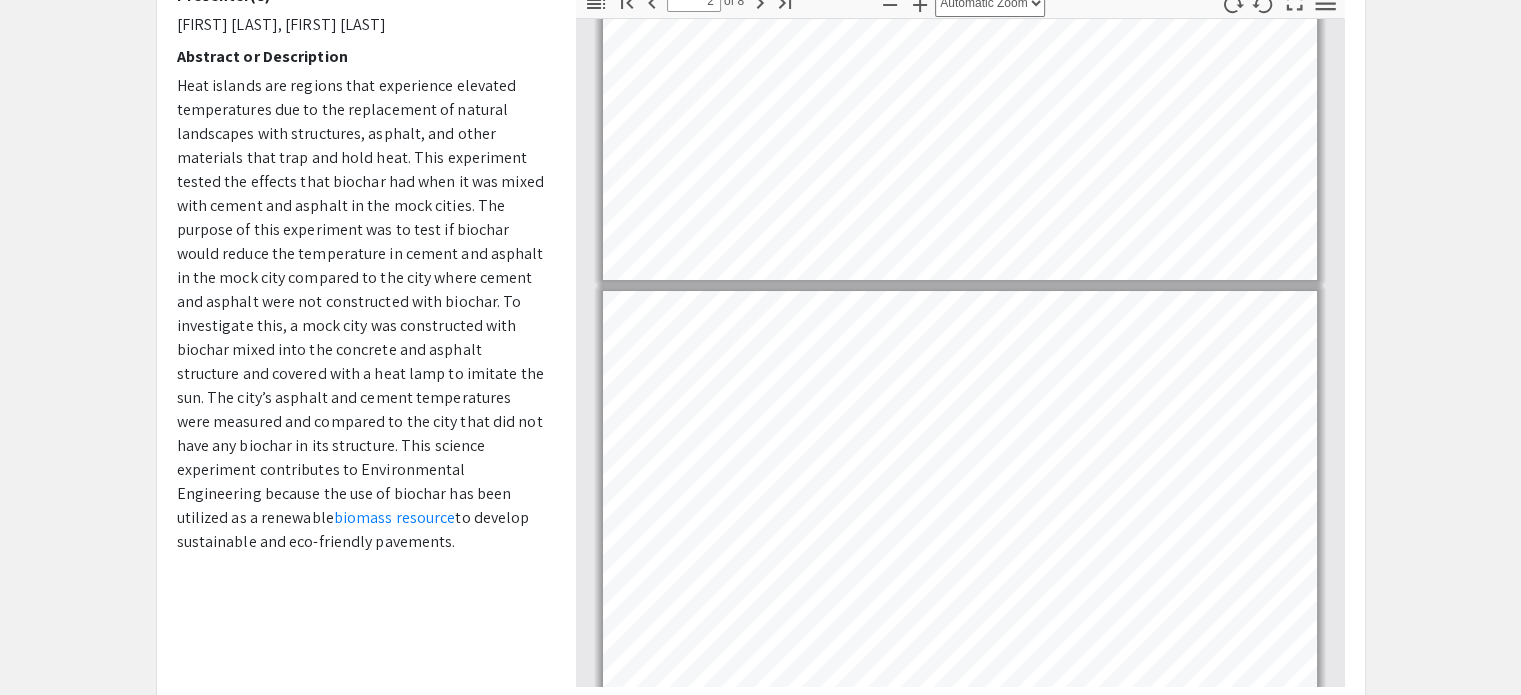 scroll, scrollTop: 151, scrollLeft: 0, axis: vertical 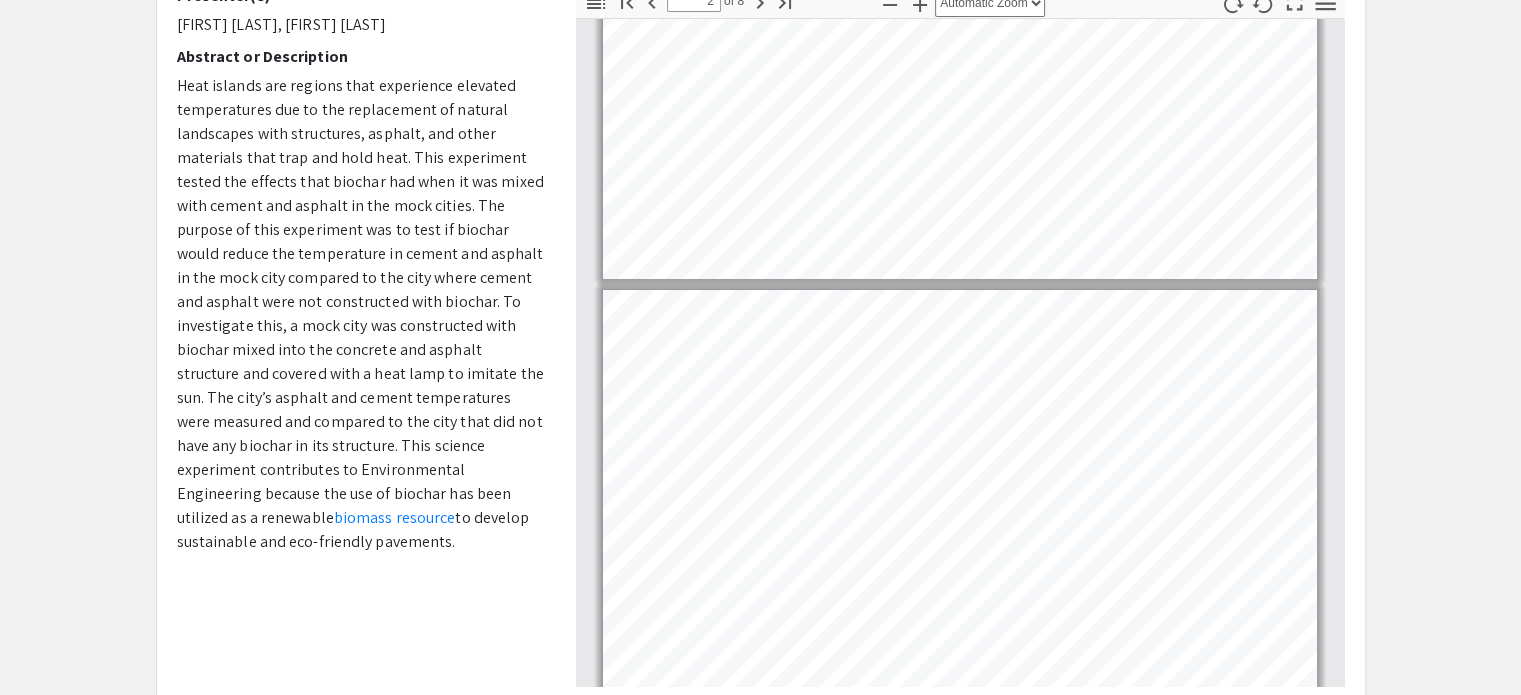 type on "1" 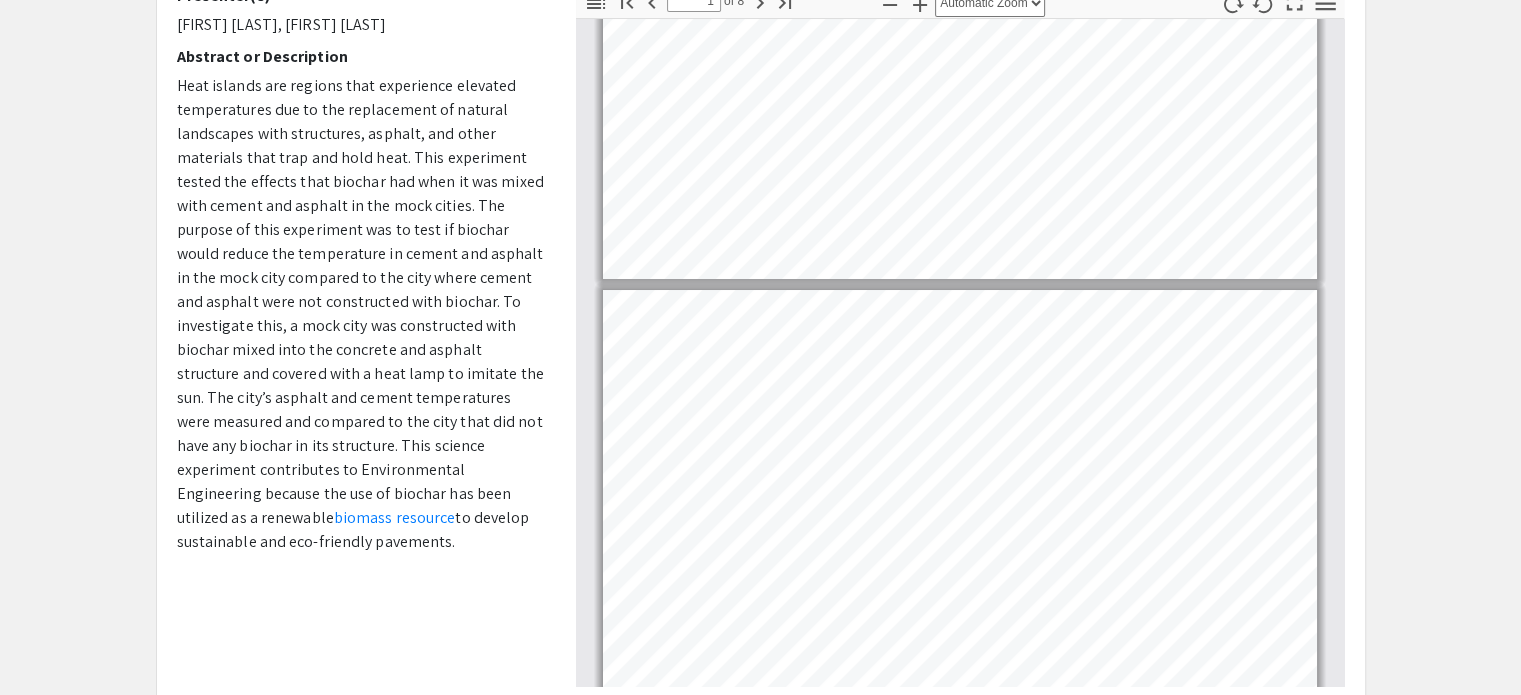 scroll, scrollTop: 0, scrollLeft: 0, axis: both 